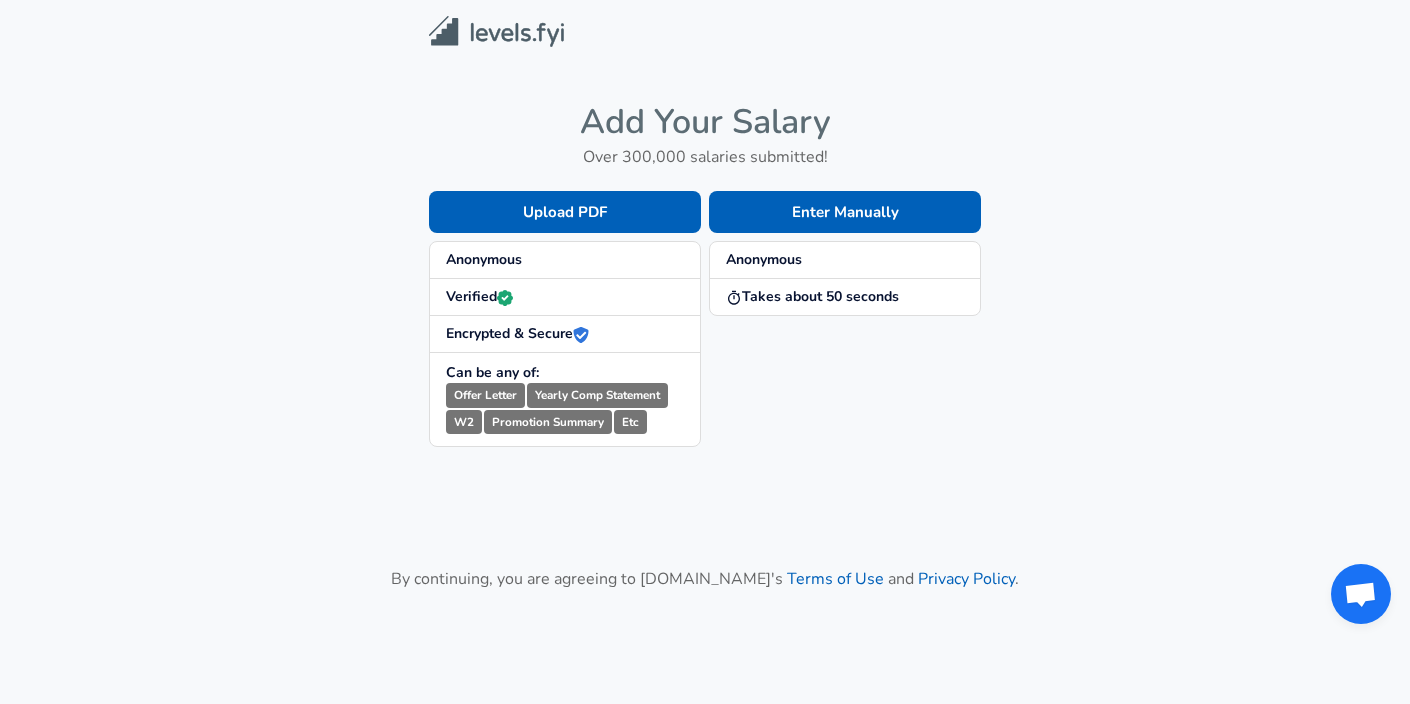 scroll, scrollTop: 0, scrollLeft: 0, axis: both 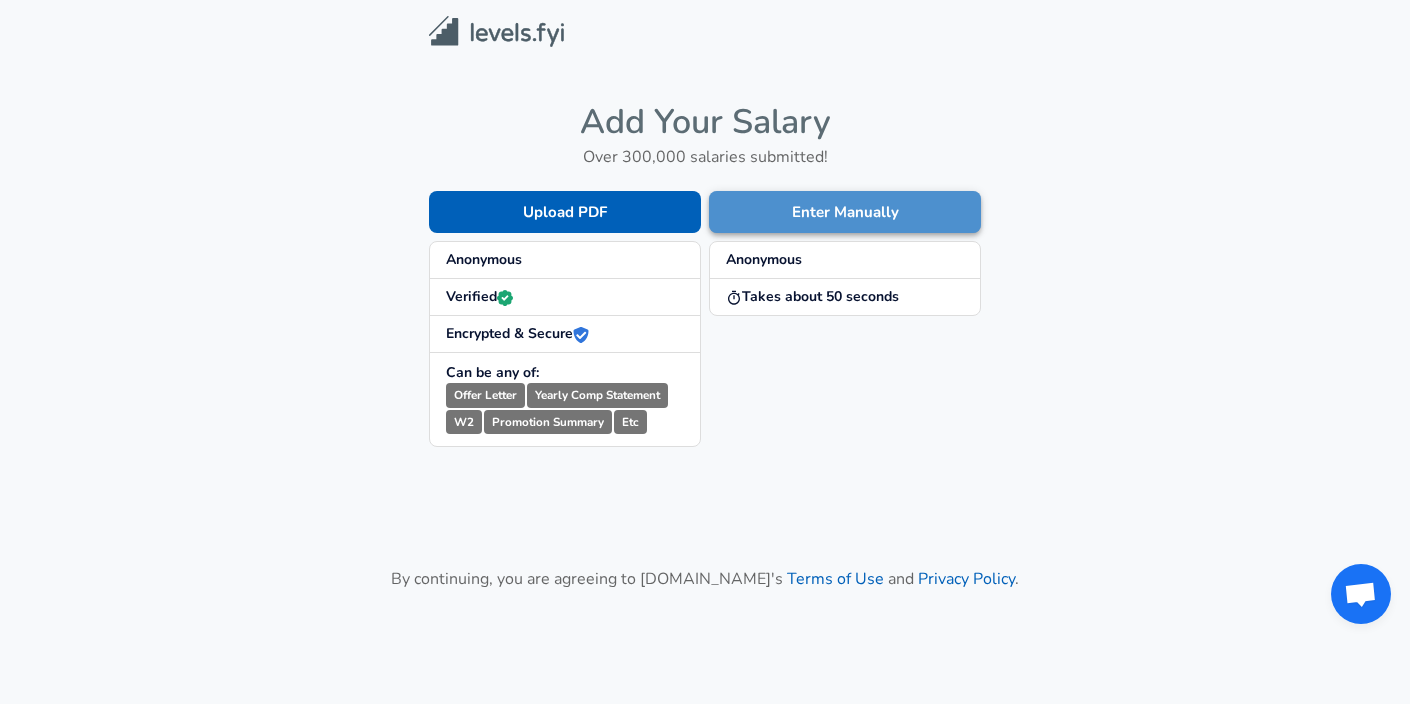 click on "Enter Manually" at bounding box center (845, 212) 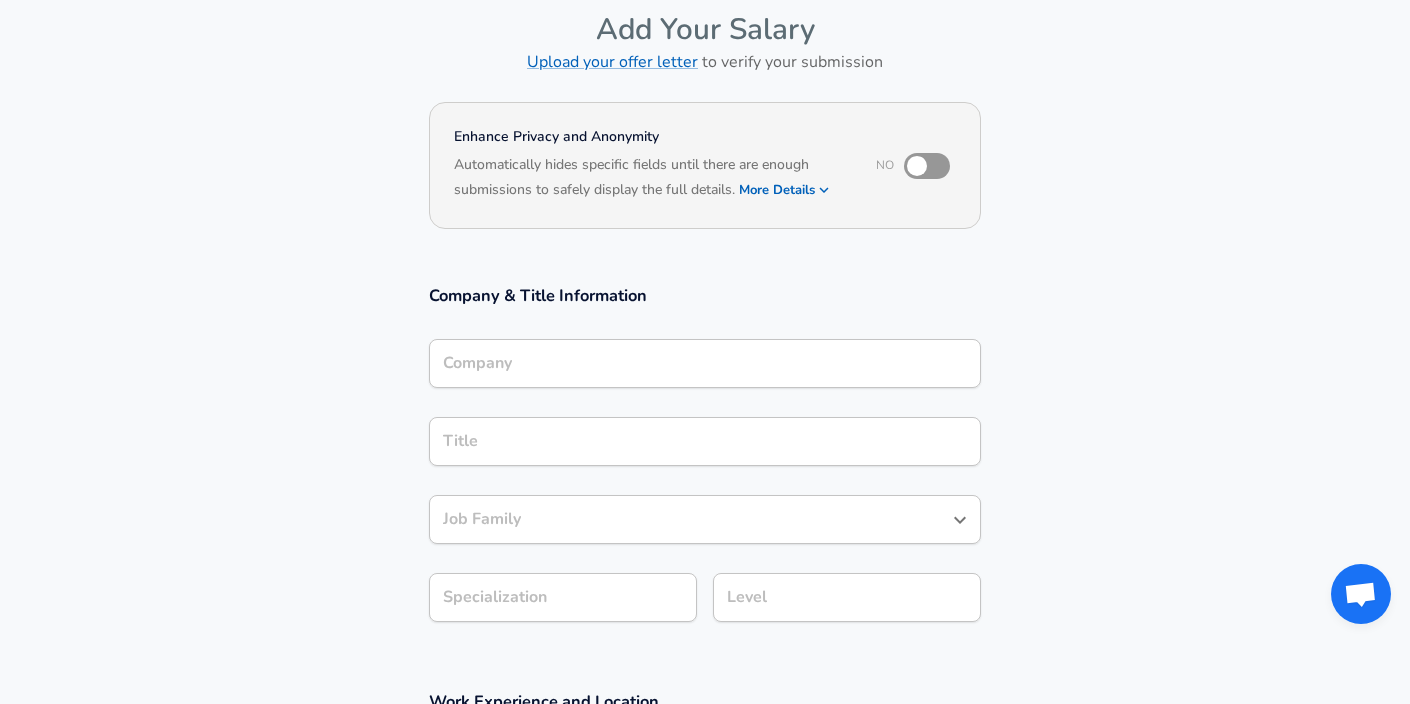 scroll, scrollTop: 115, scrollLeft: 0, axis: vertical 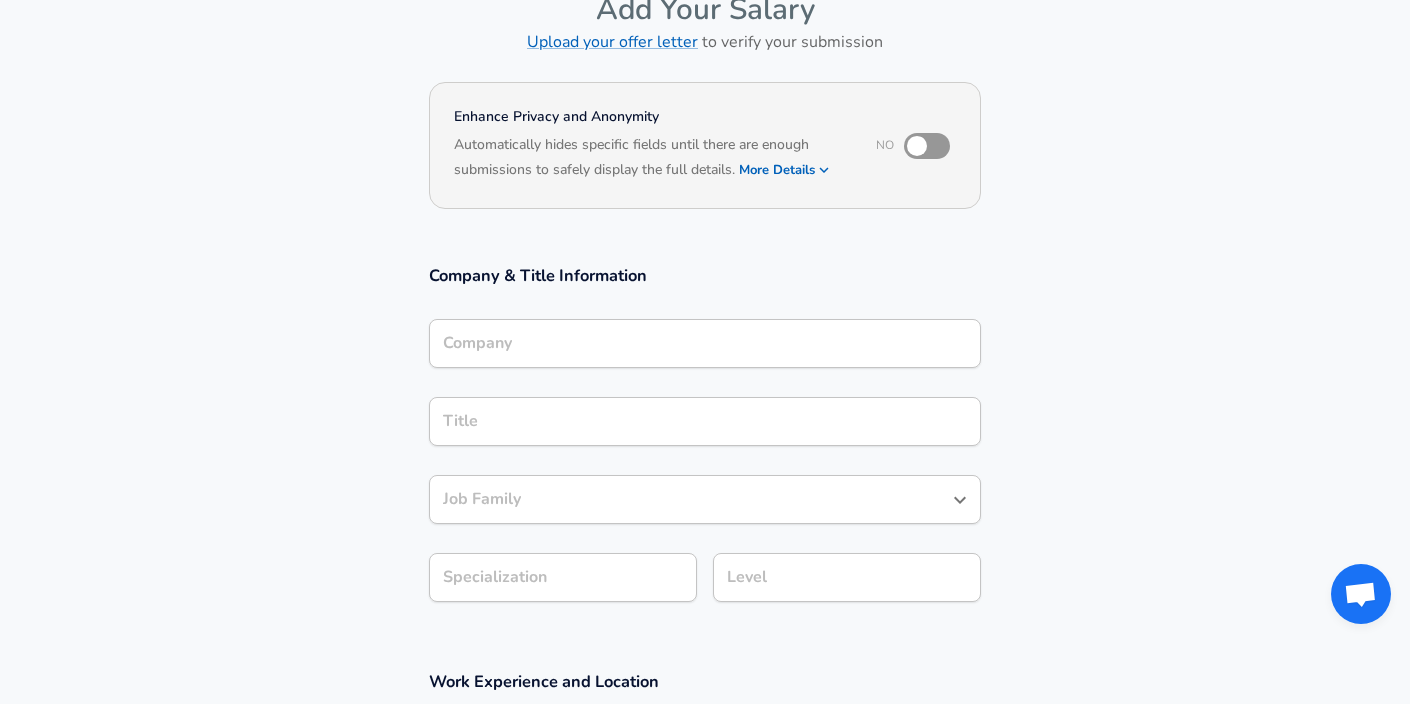 click on "Company" at bounding box center [705, 343] 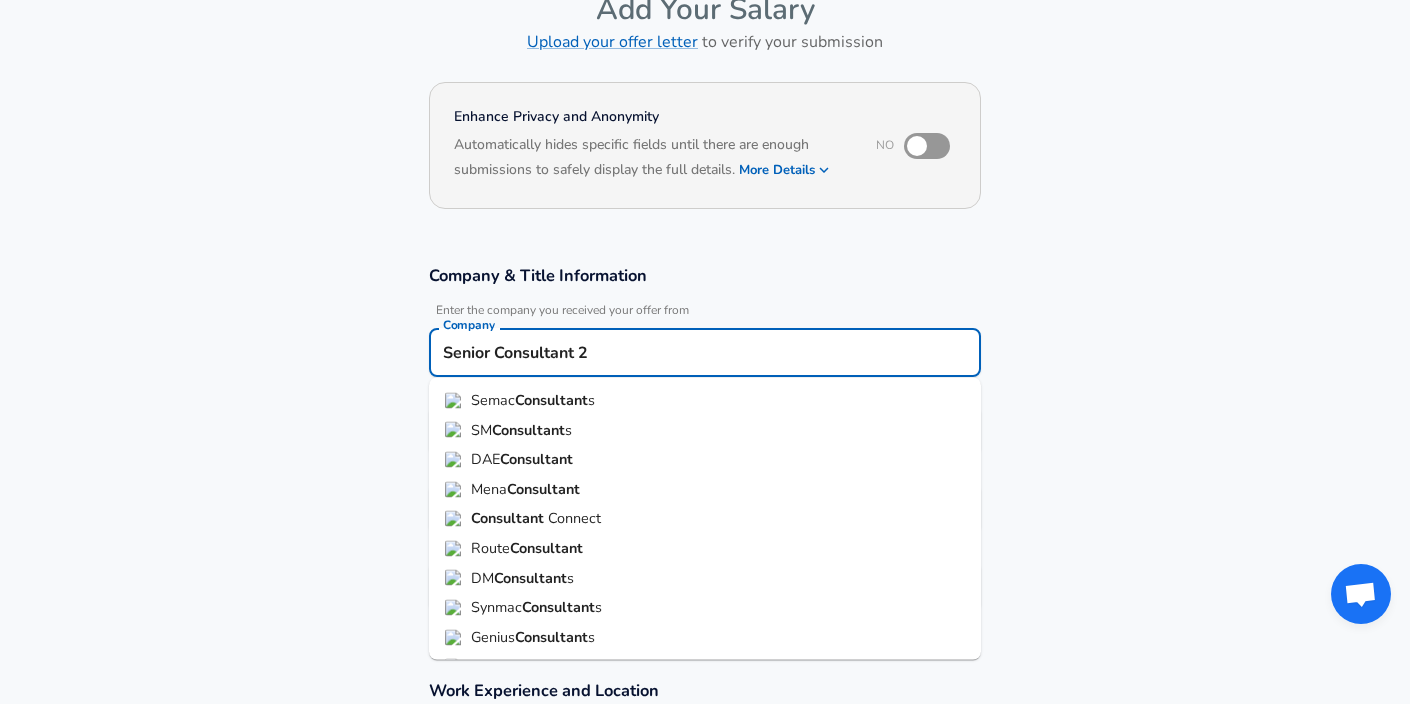 drag, startPoint x: 620, startPoint y: 348, endPoint x: 382, endPoint y: 342, distance: 238.07562 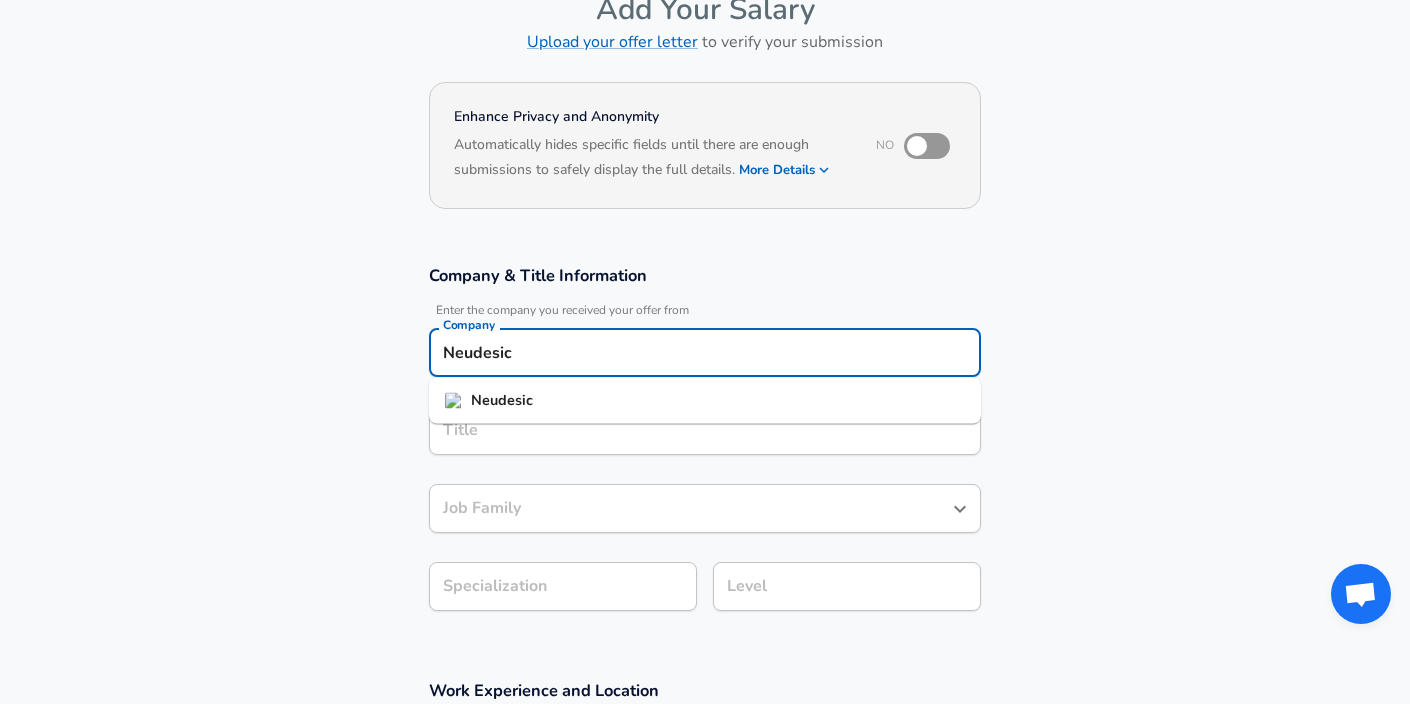 click on "Neudesic" at bounding box center [502, 400] 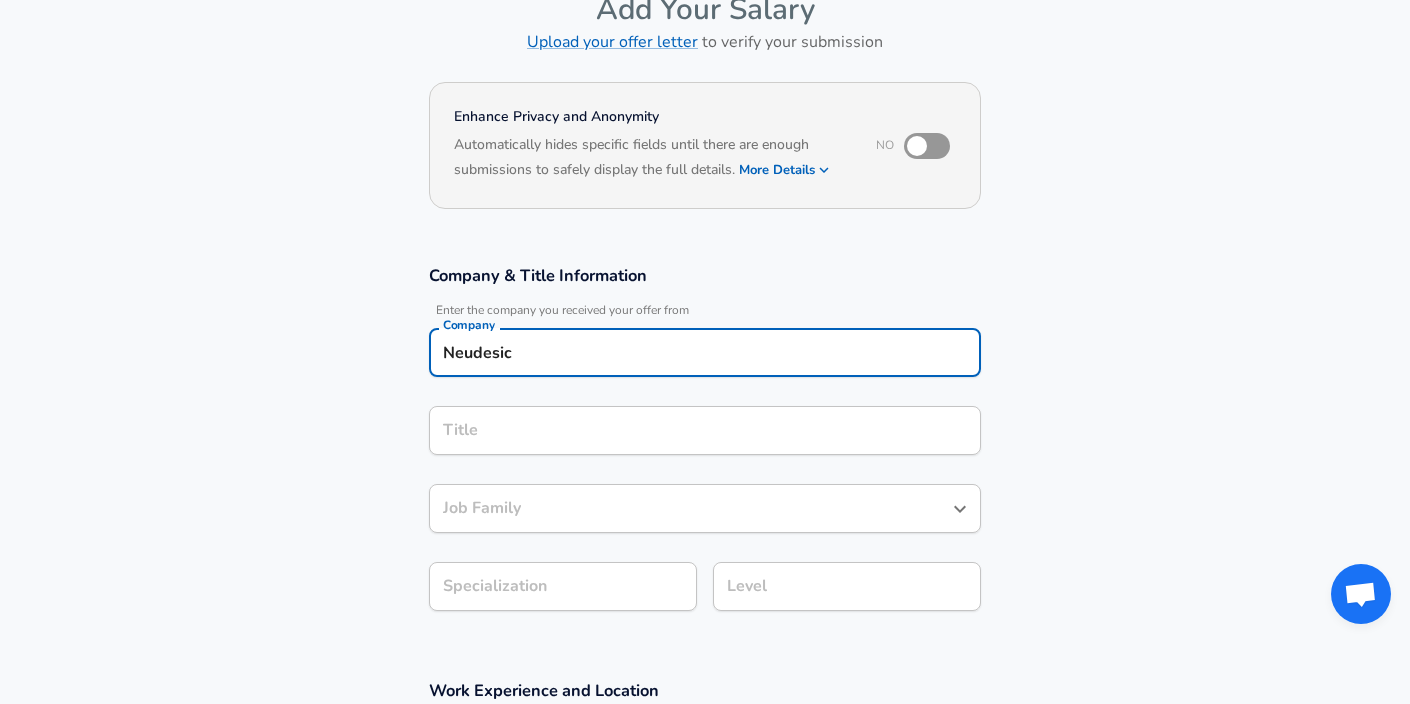 type on "Neudesic" 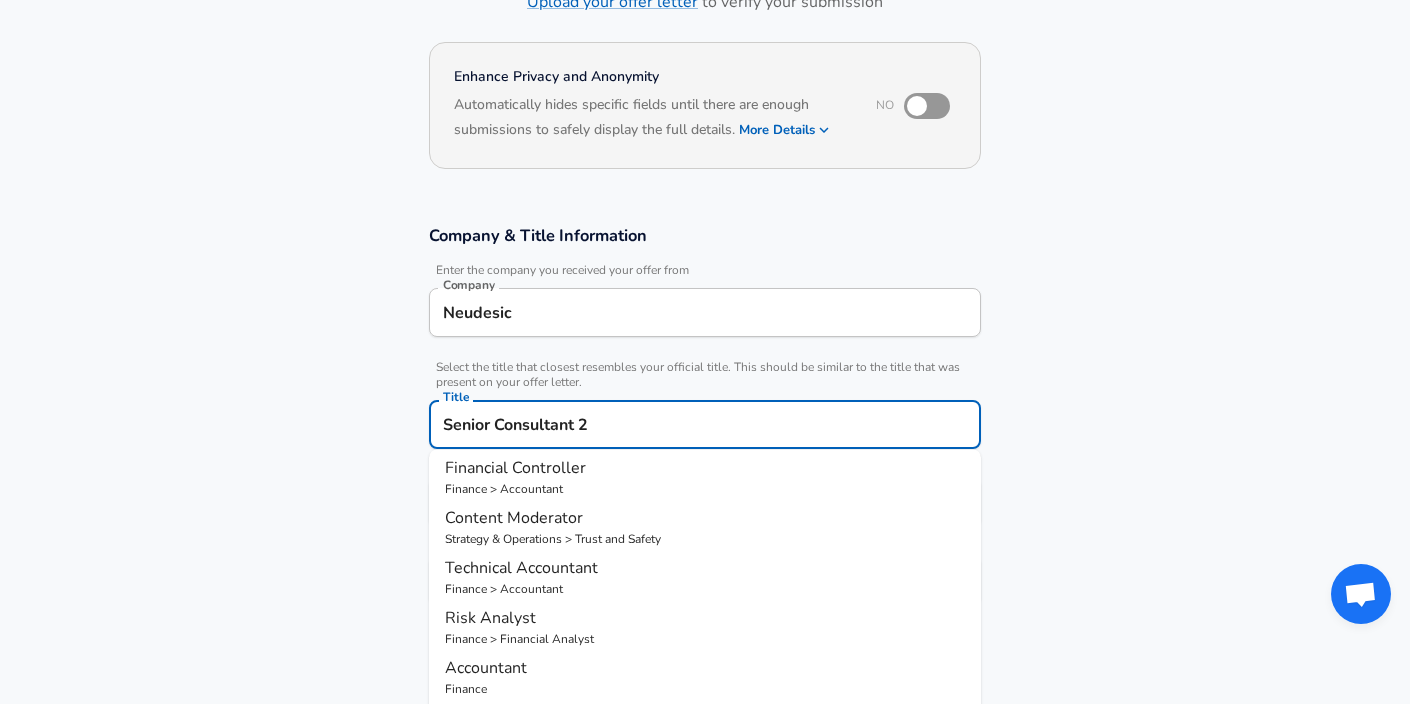 scroll, scrollTop: 234, scrollLeft: 0, axis: vertical 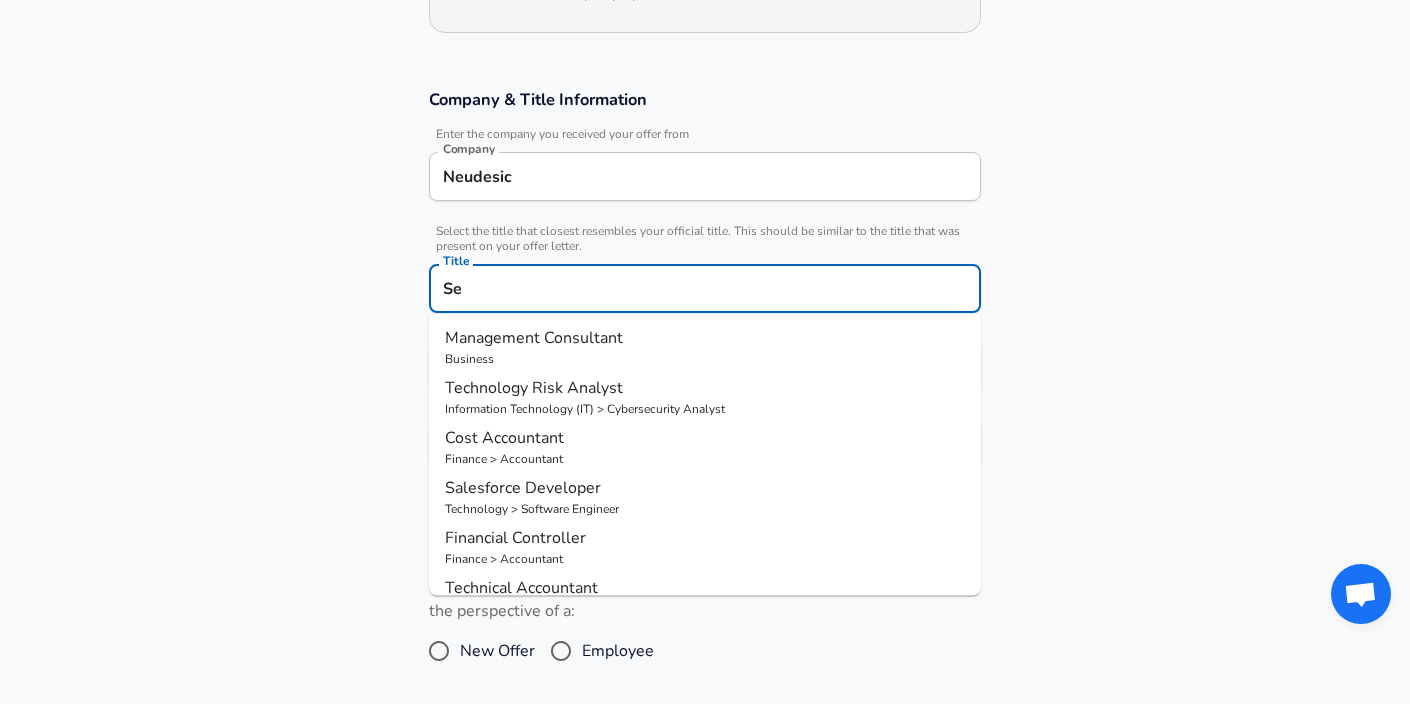 type on "S" 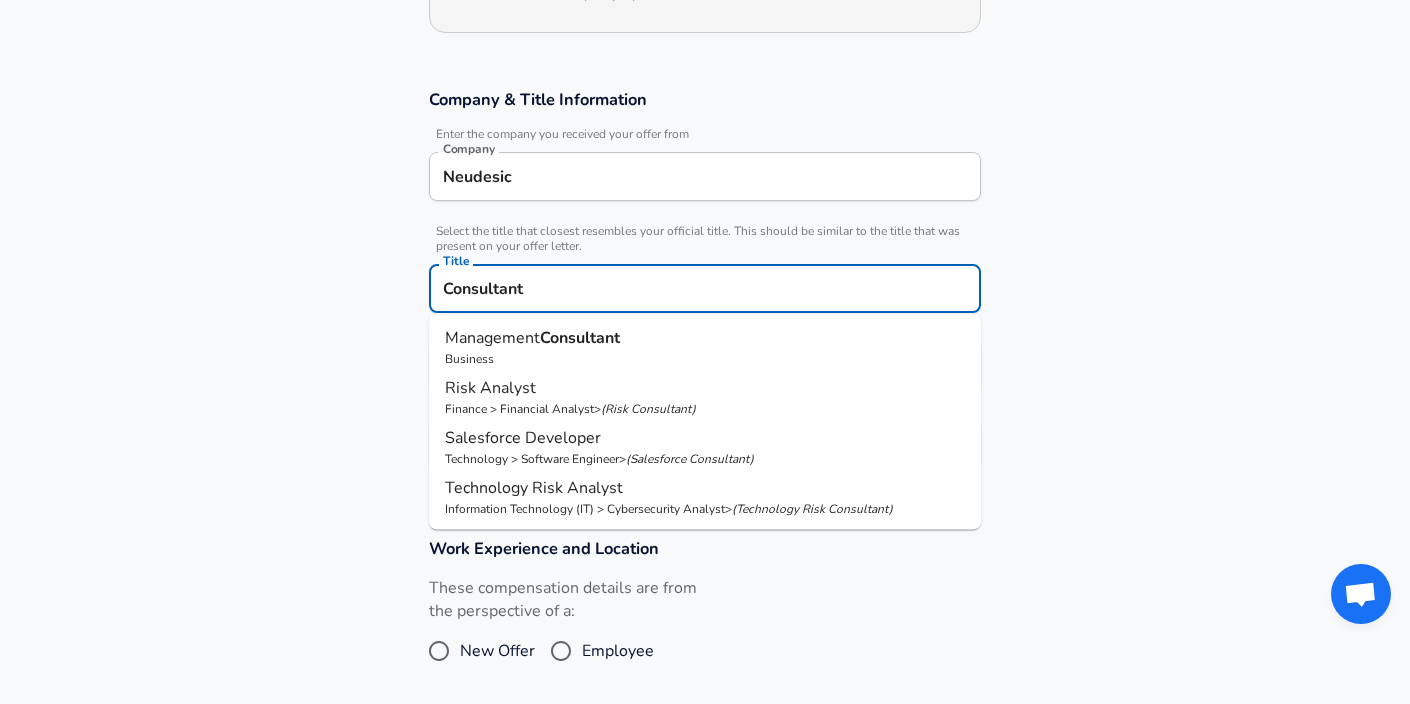 scroll, scrollTop: 0, scrollLeft: 0, axis: both 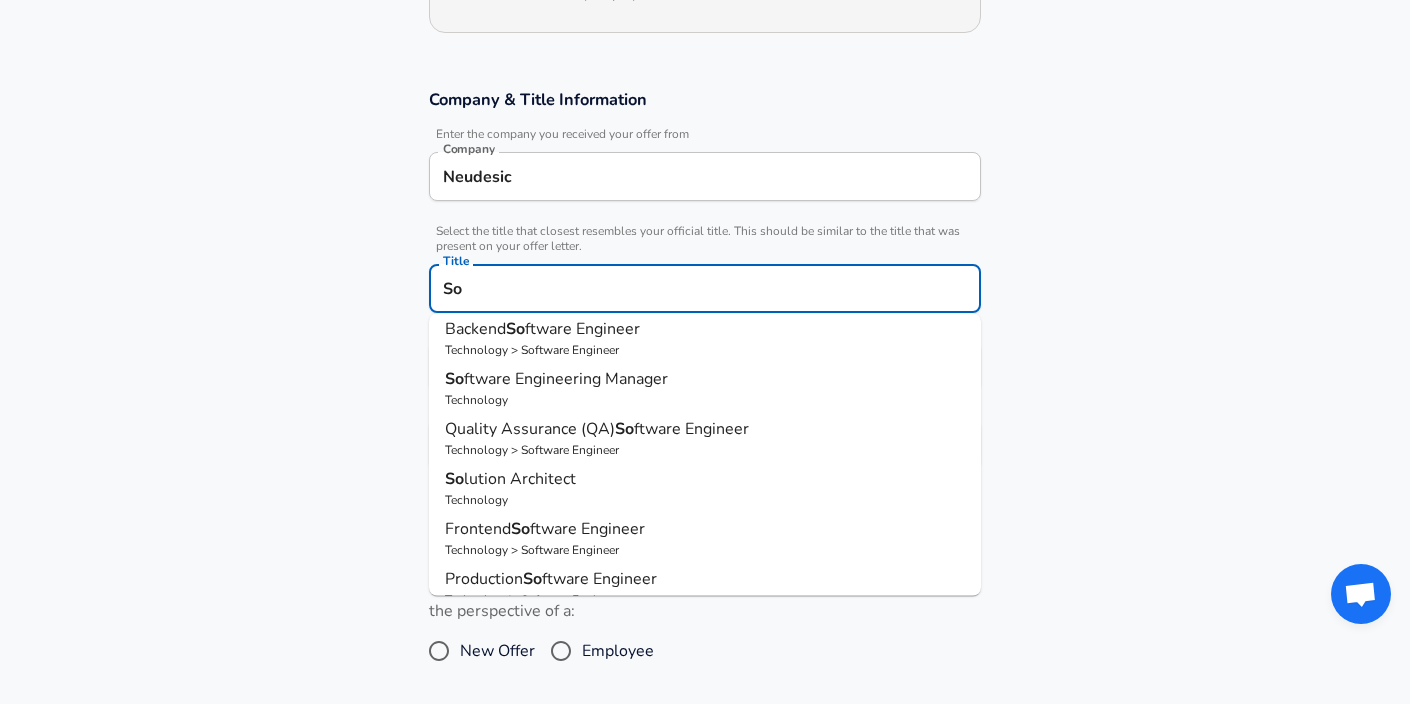 click on "Quality Assurance (QA)" at bounding box center [530, 429] 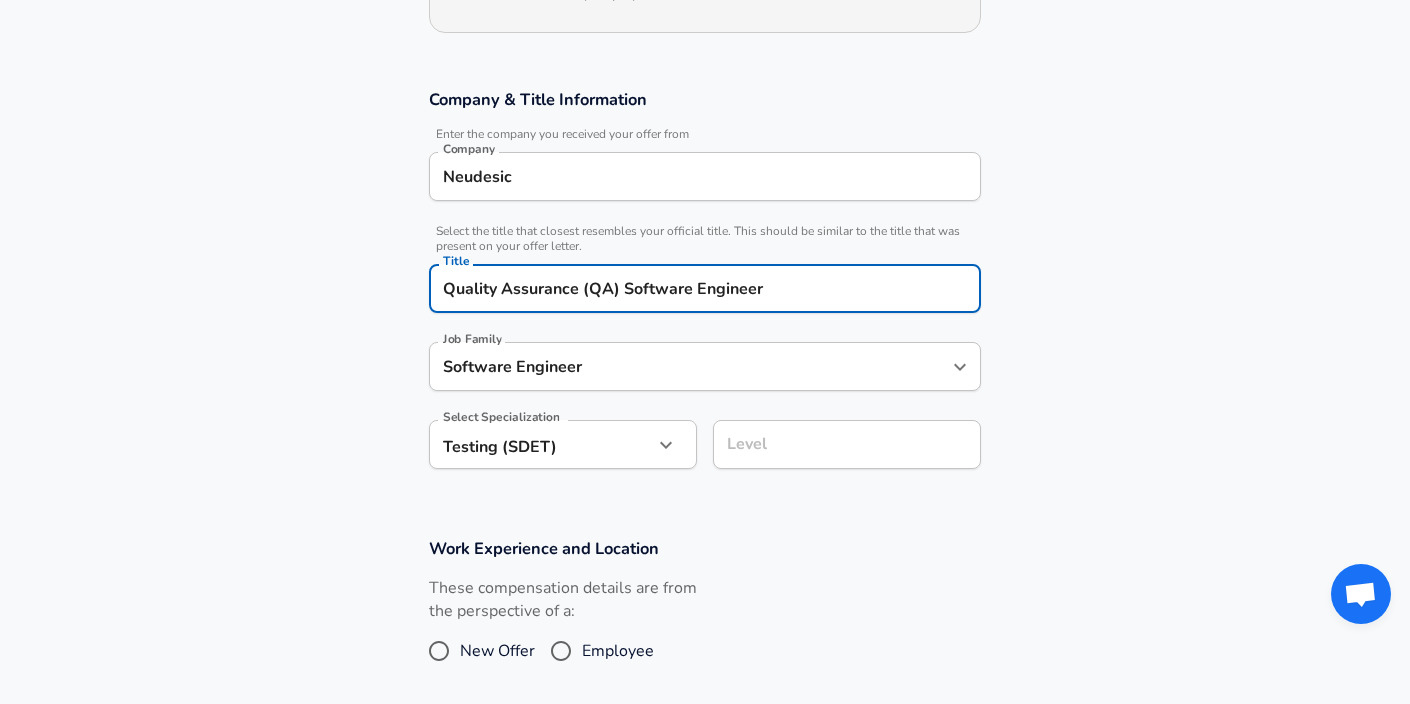 type on "Quality Assurance (QA) Software Engineer" 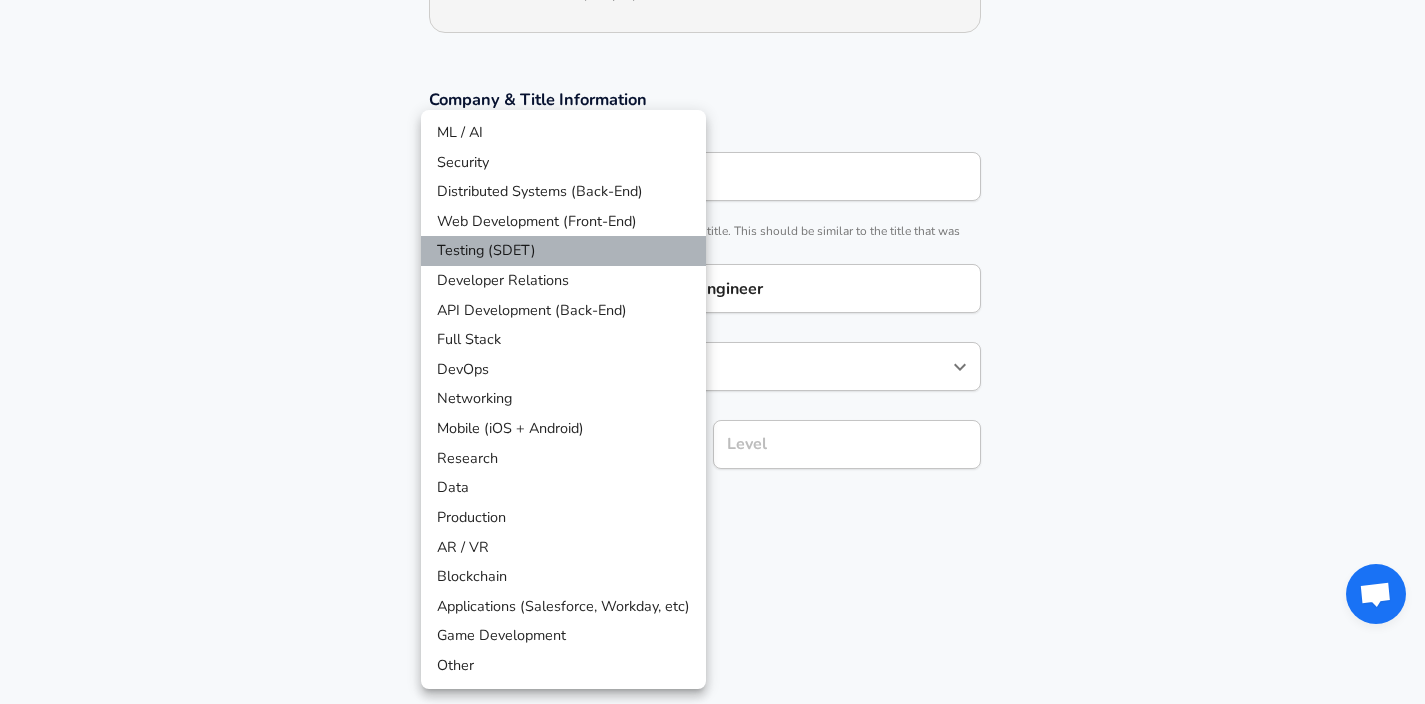 click on "Testing (SDET)" at bounding box center (563, 251) 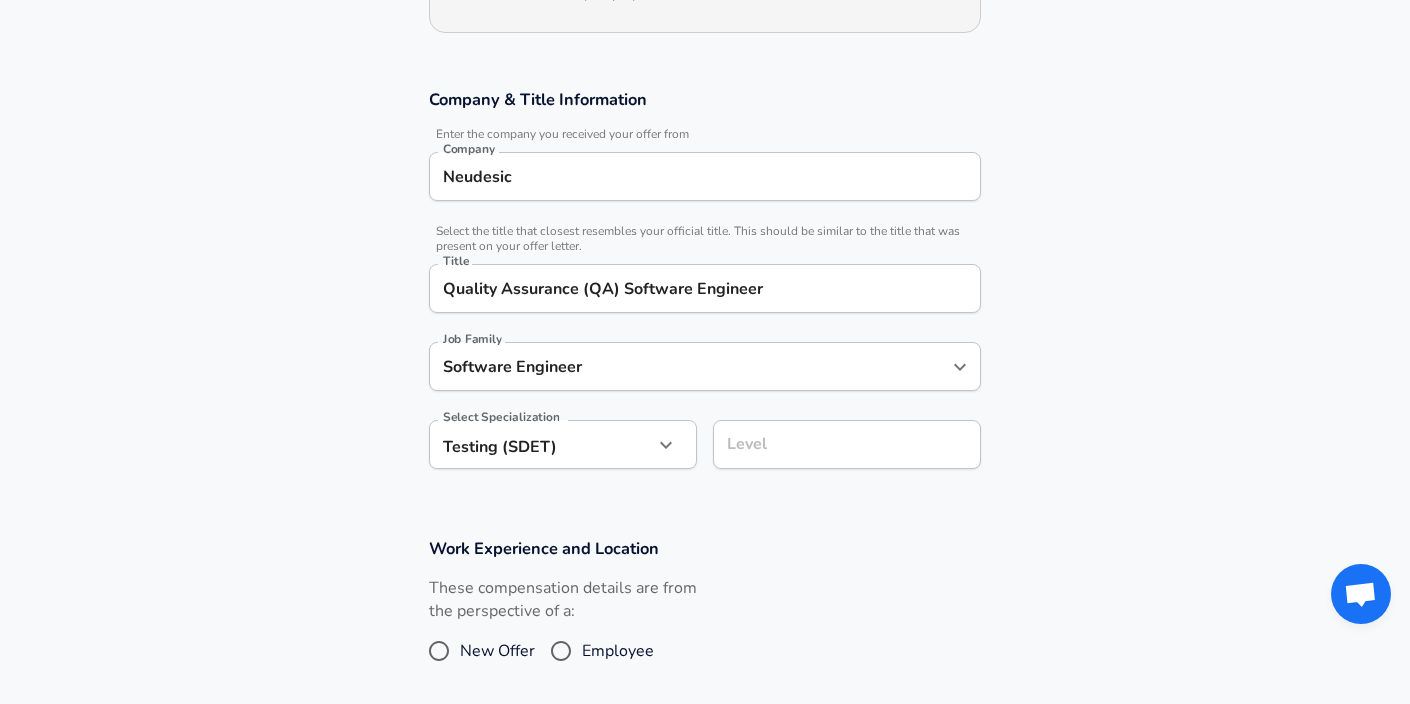 click on "Level" at bounding box center [847, 444] 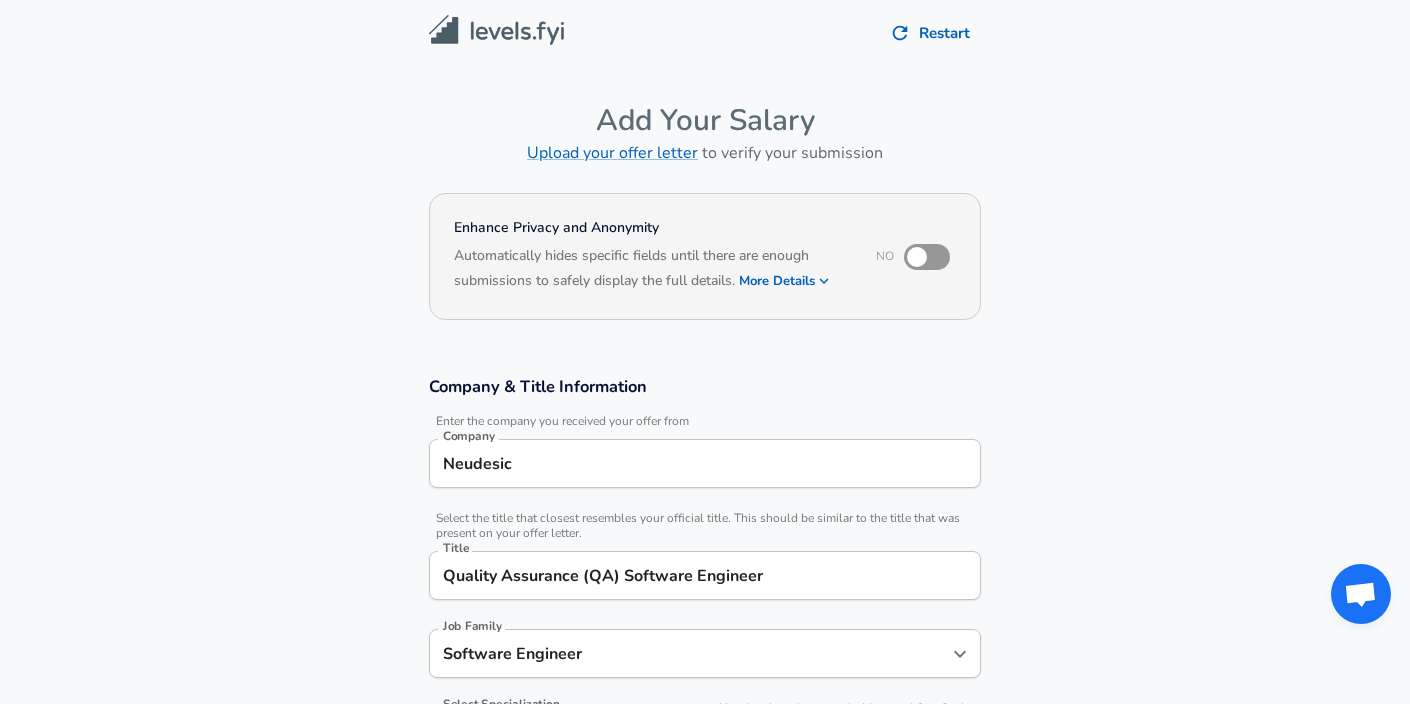 scroll, scrollTop: 0, scrollLeft: 0, axis: both 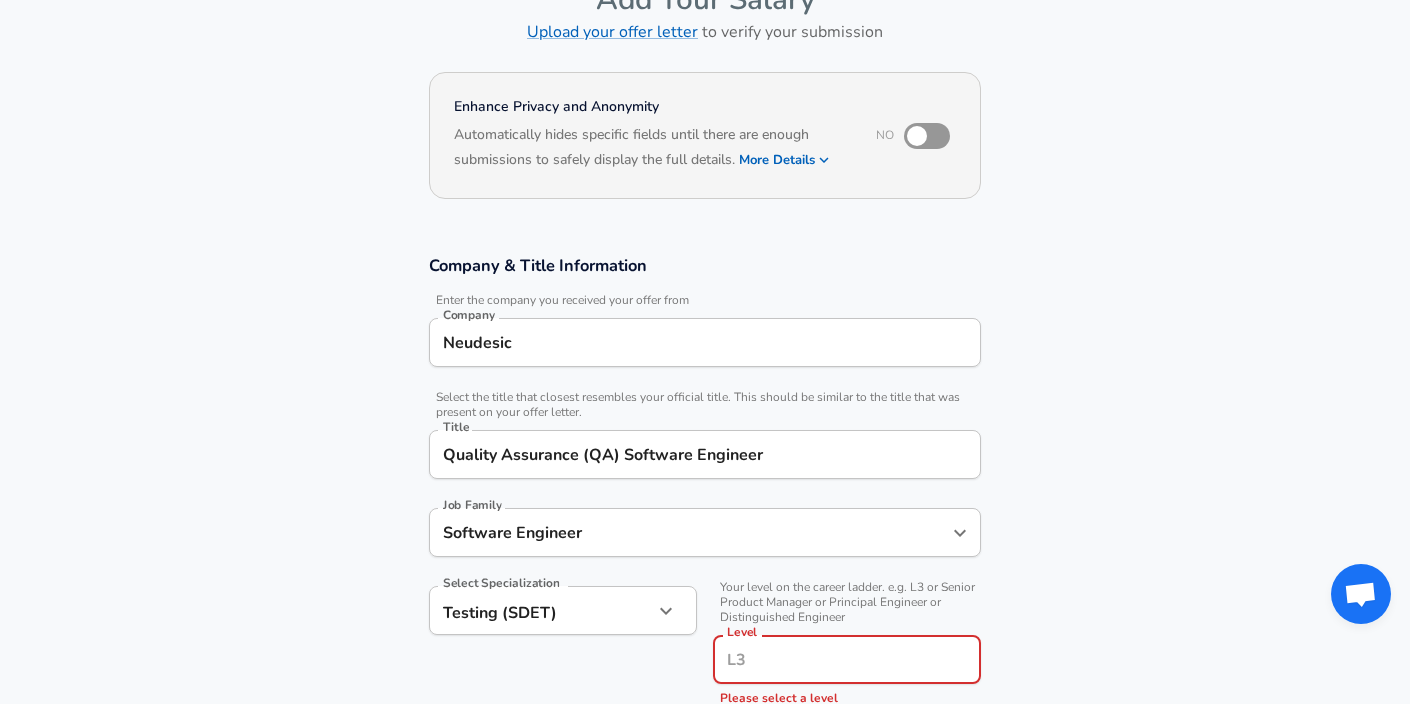 click on "Level" at bounding box center (847, 659) 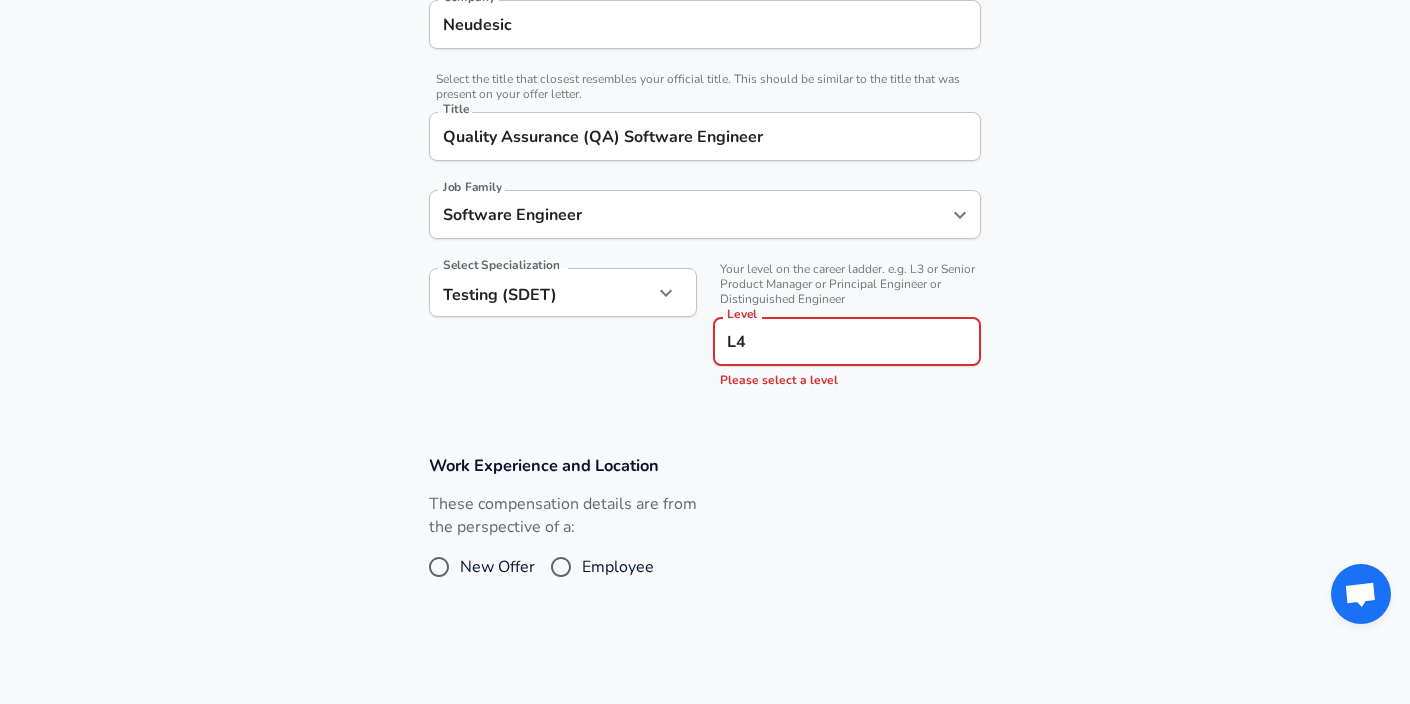 scroll, scrollTop: 552, scrollLeft: 0, axis: vertical 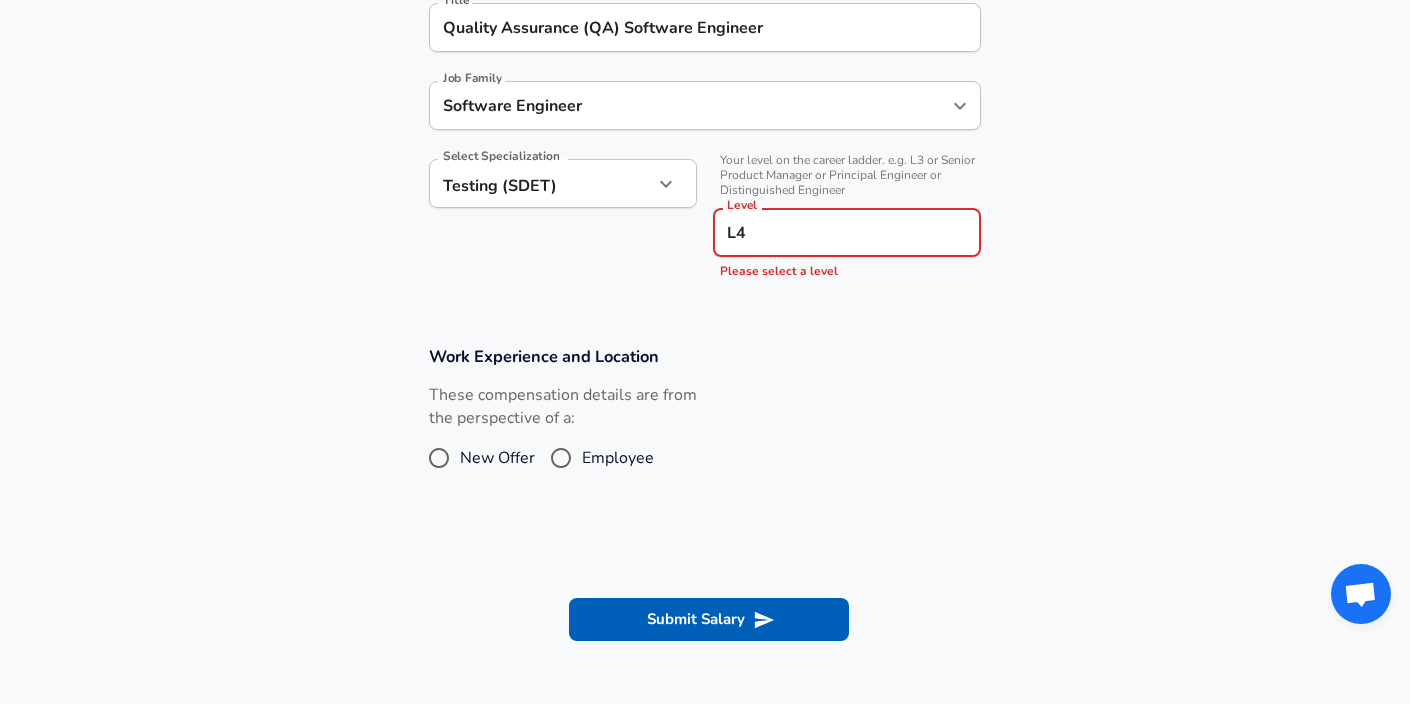 type on "L4" 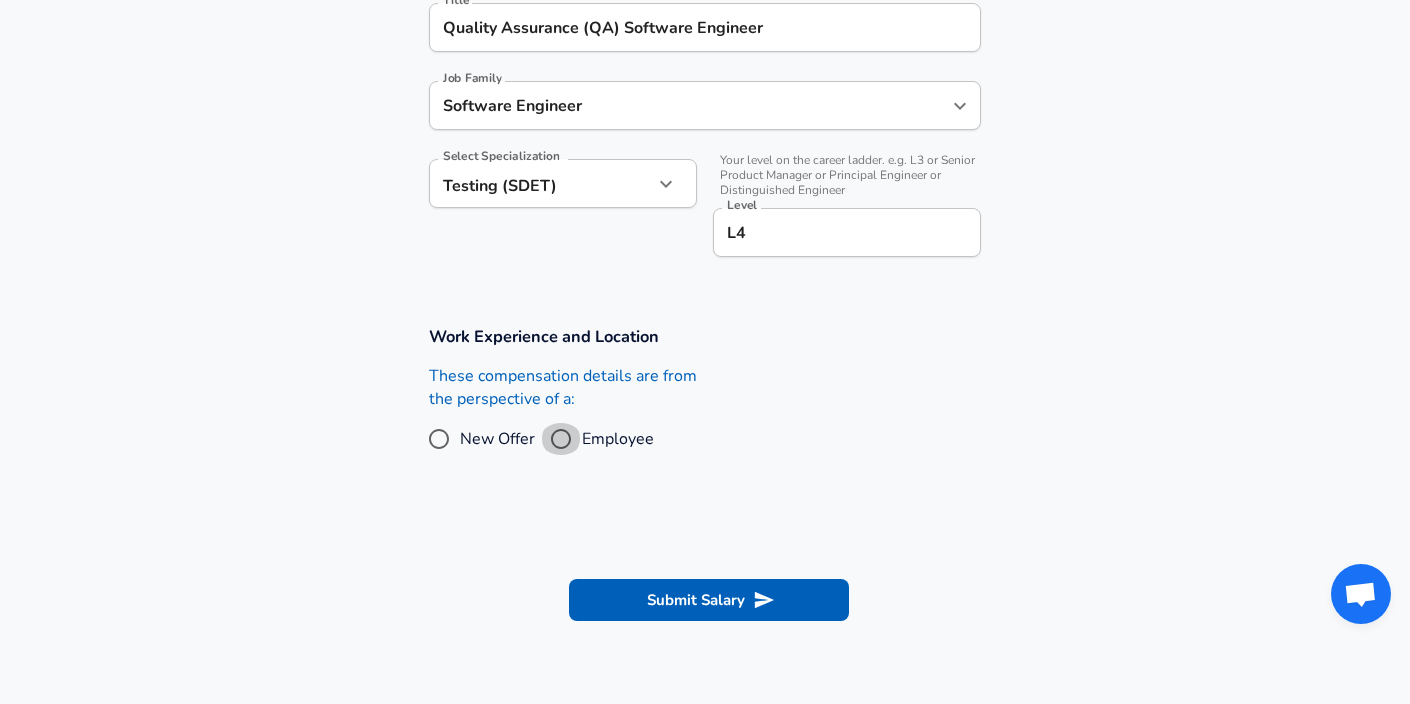 click on "Employee" at bounding box center (561, 439) 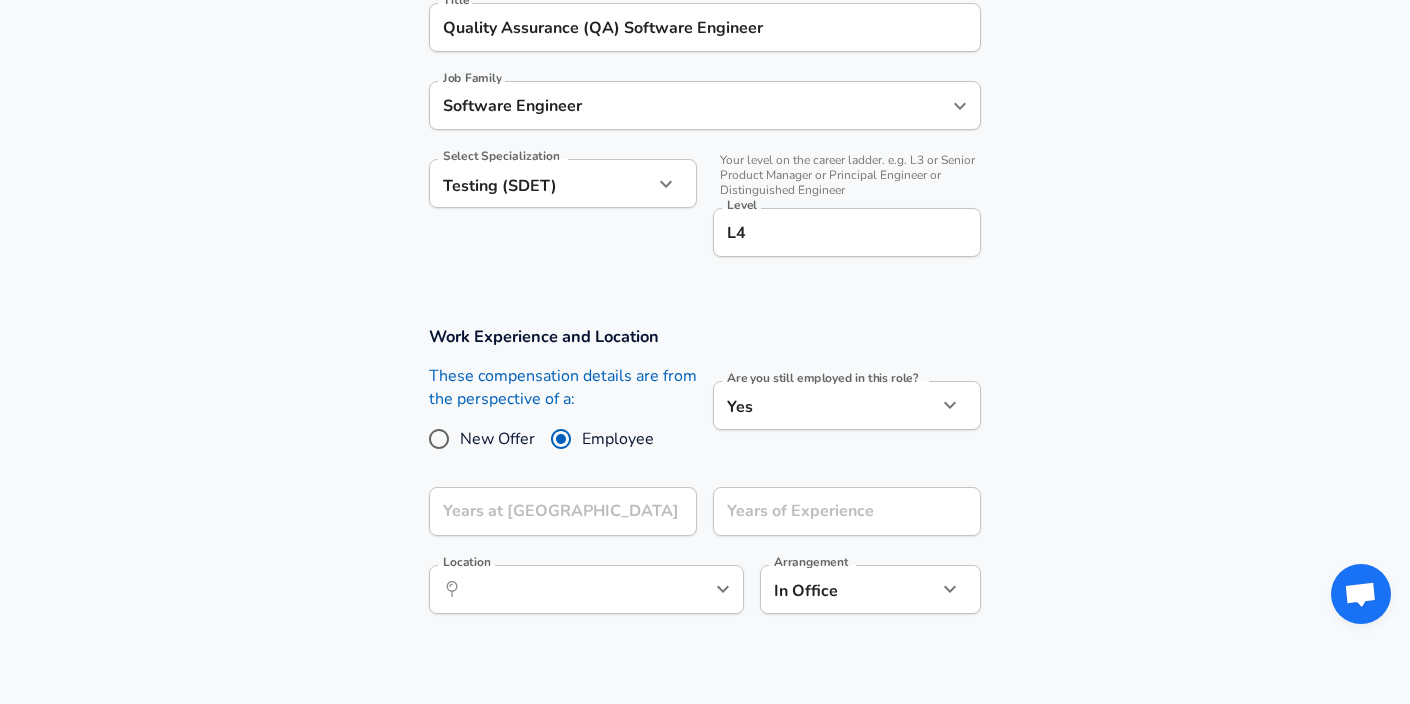 click 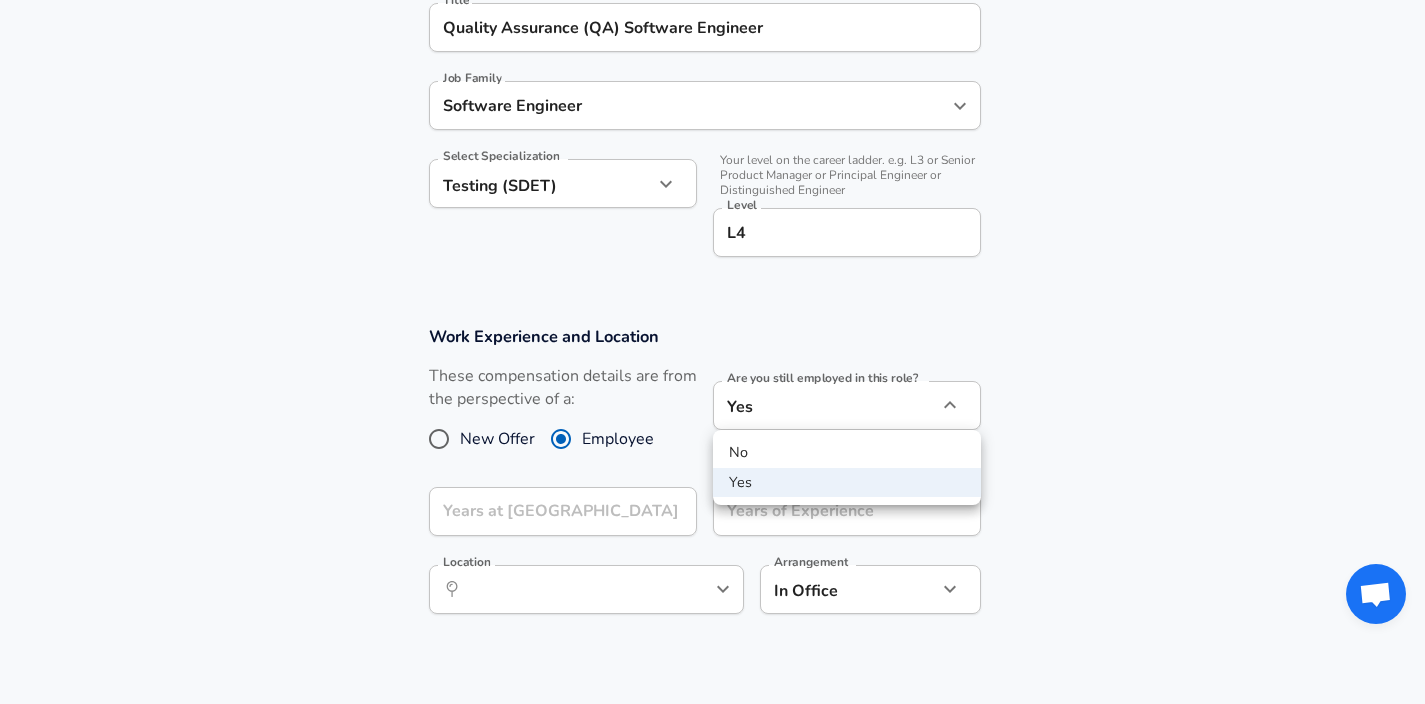 click on "No" at bounding box center (847, 453) 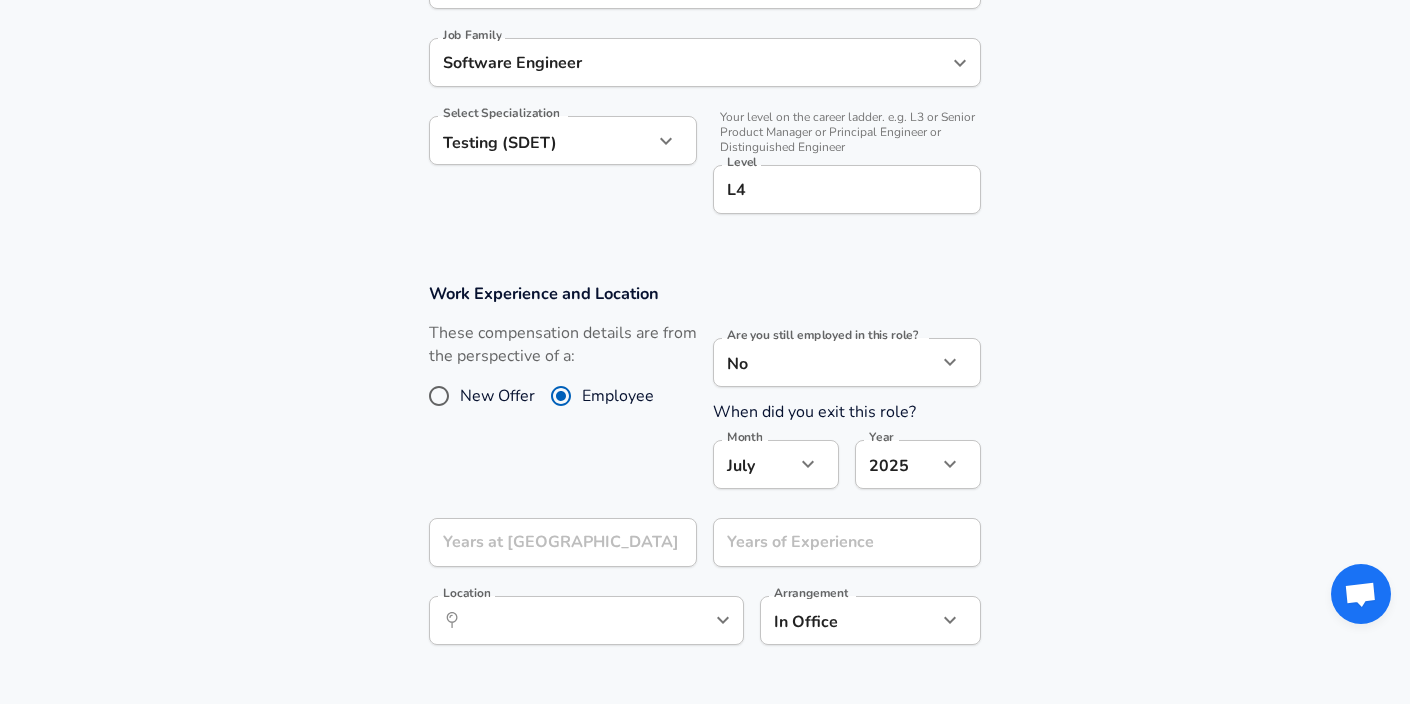 scroll, scrollTop: 609, scrollLeft: 0, axis: vertical 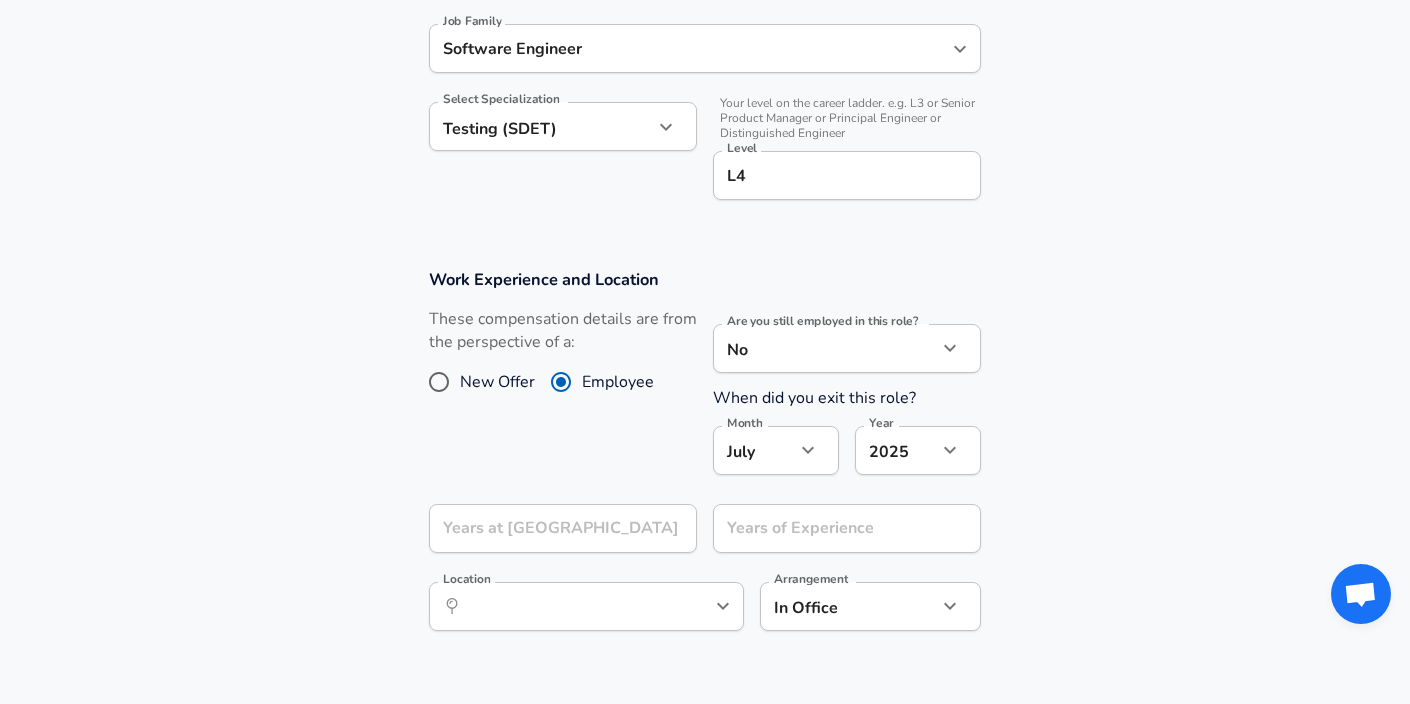 click 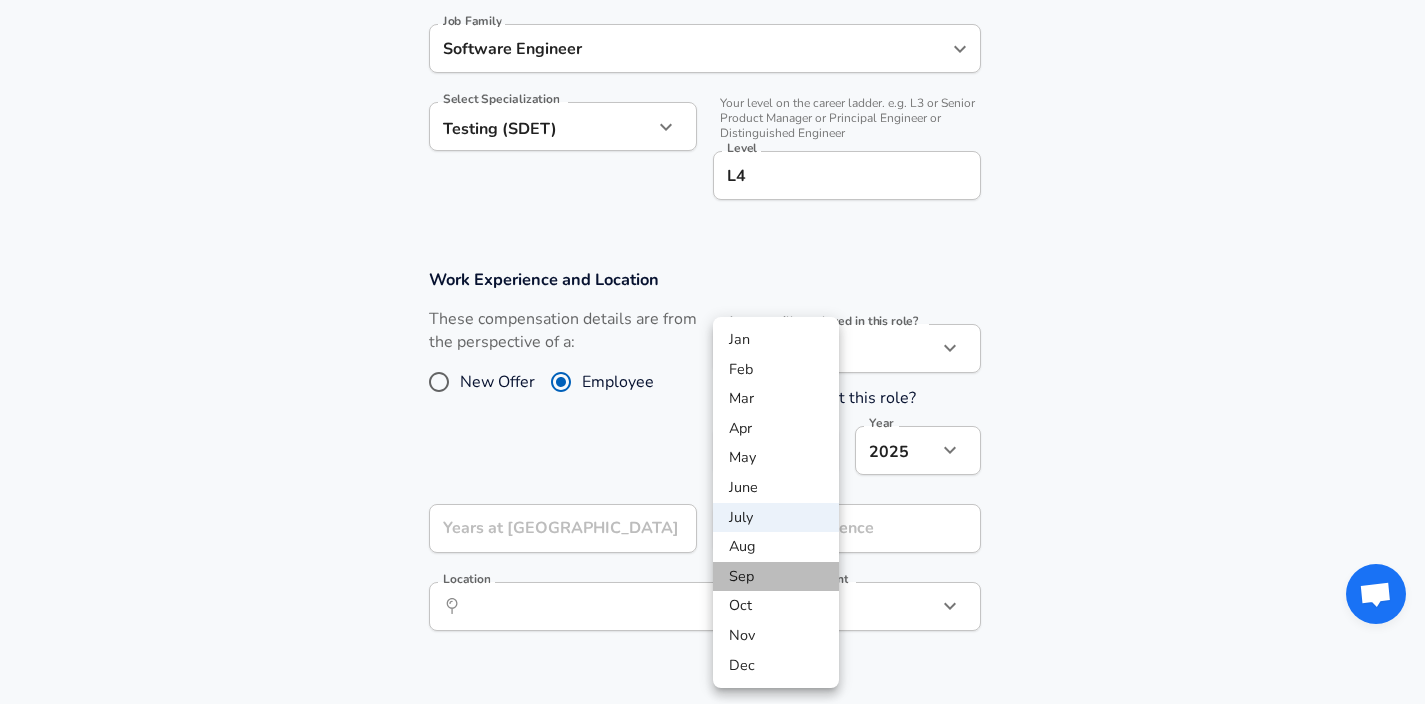 click on "Sep" at bounding box center [776, 577] 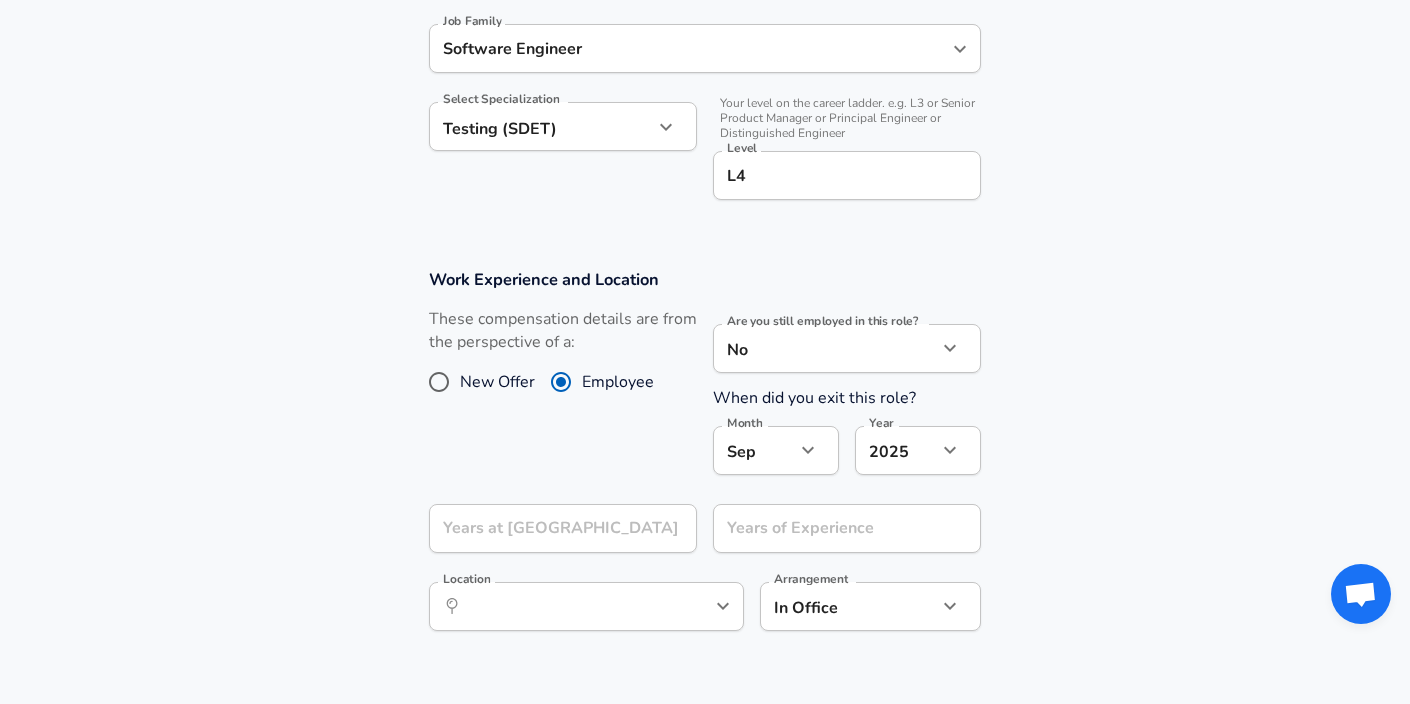 click 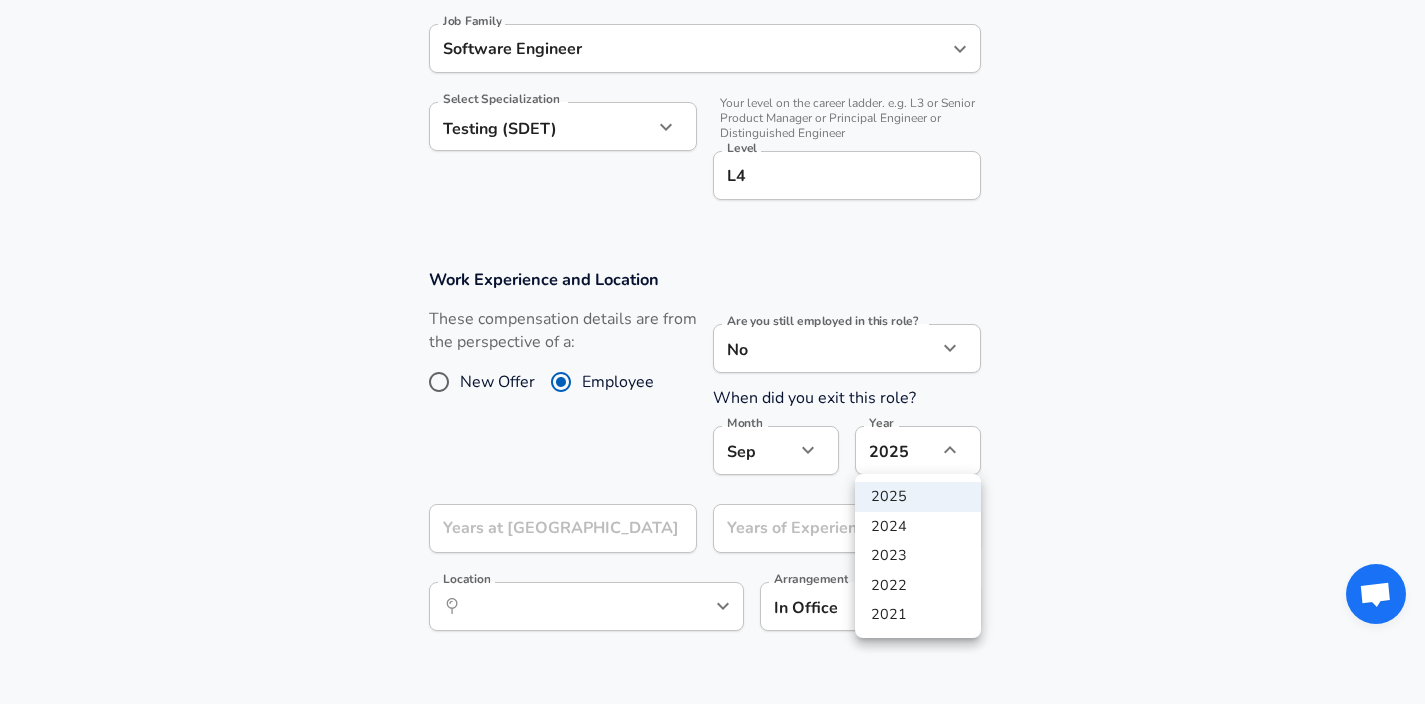 click on "2021" at bounding box center [918, 615] 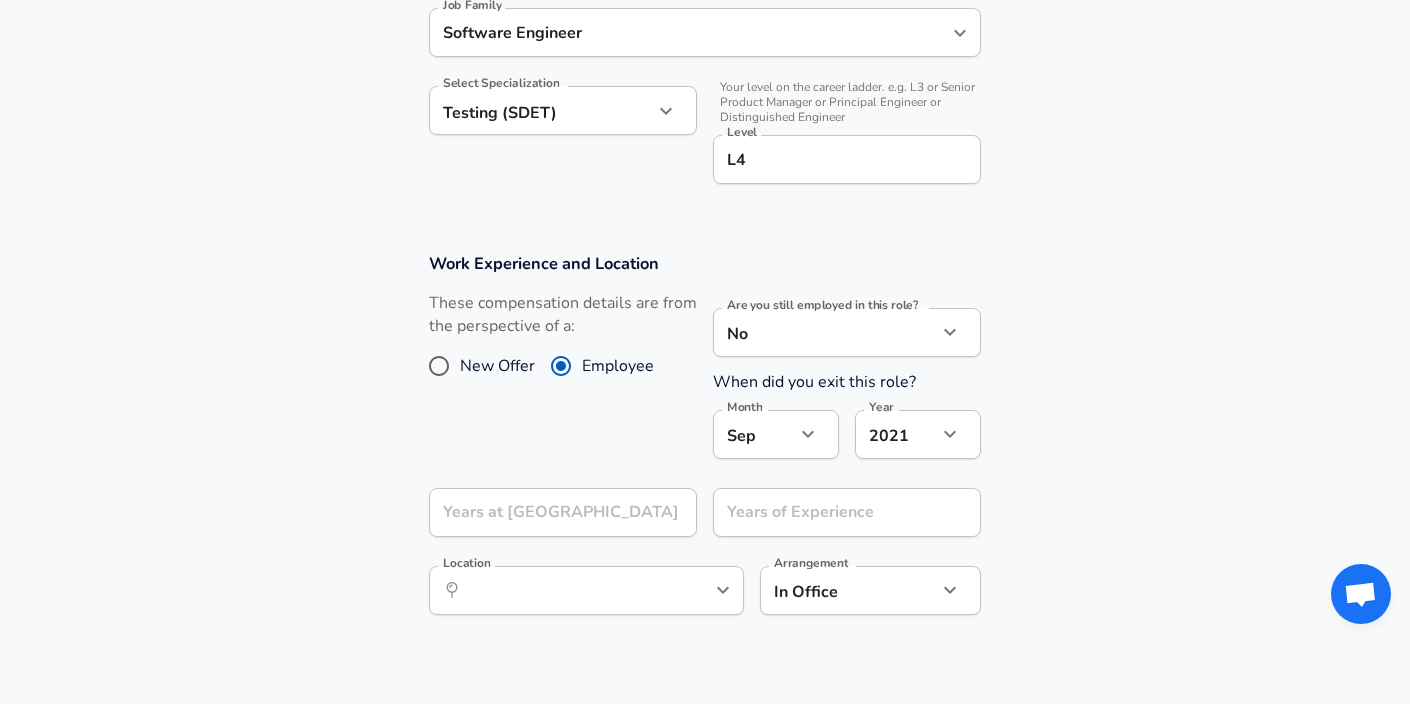scroll, scrollTop: 645, scrollLeft: 0, axis: vertical 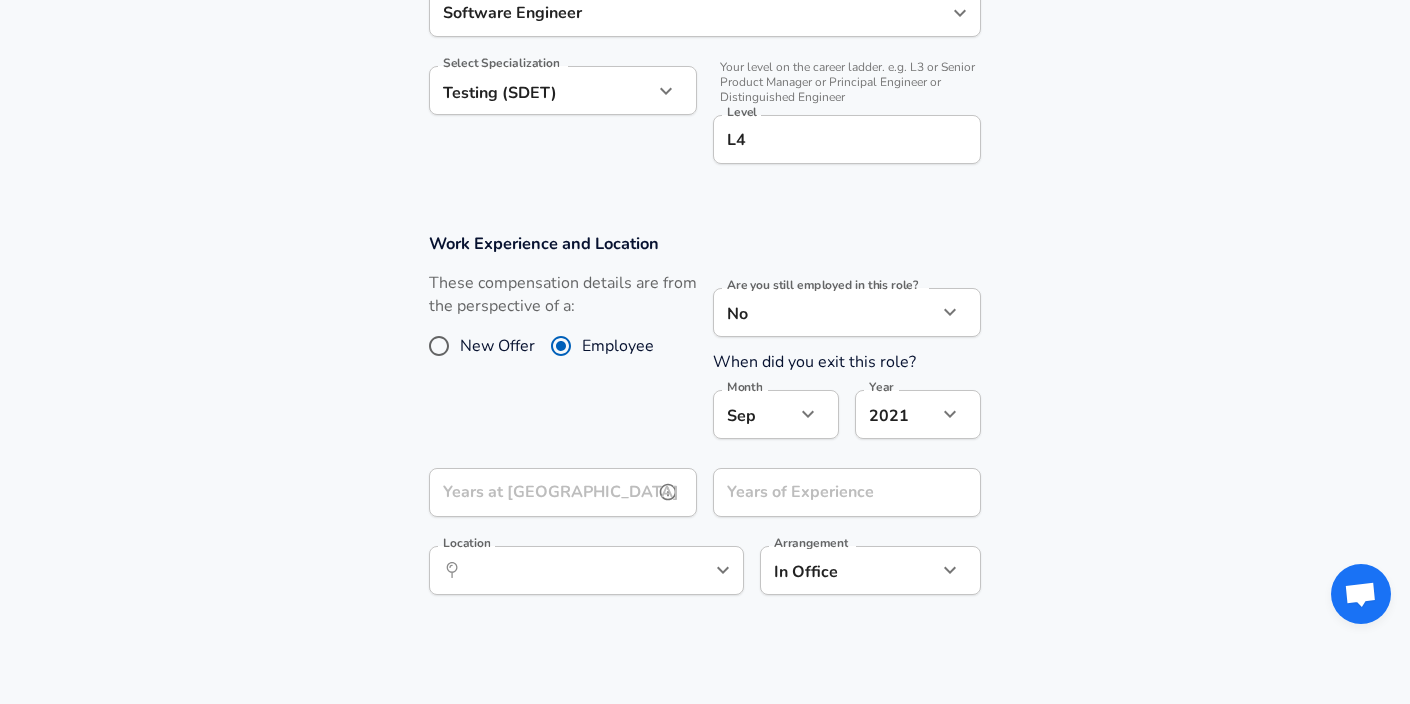 click on "Years at [GEOGRAPHIC_DATA]" at bounding box center (541, 492) 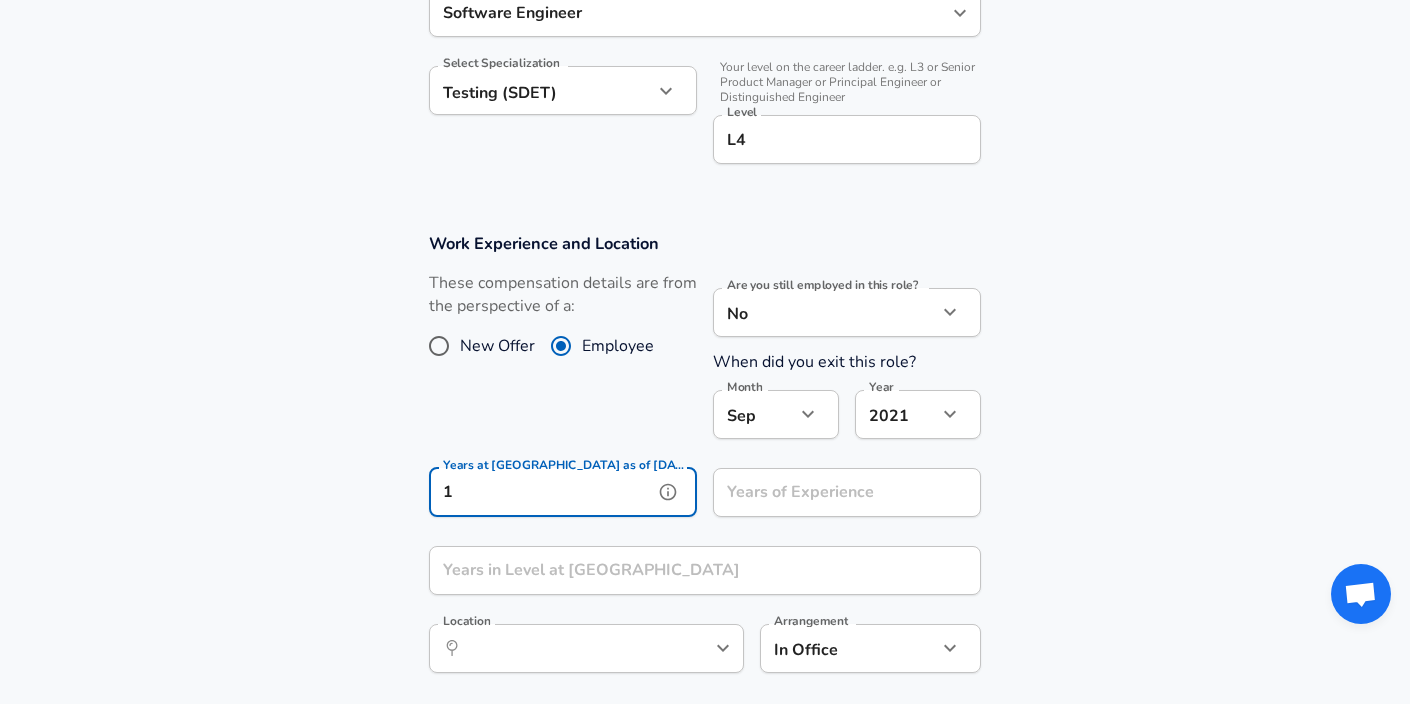 type on "1" 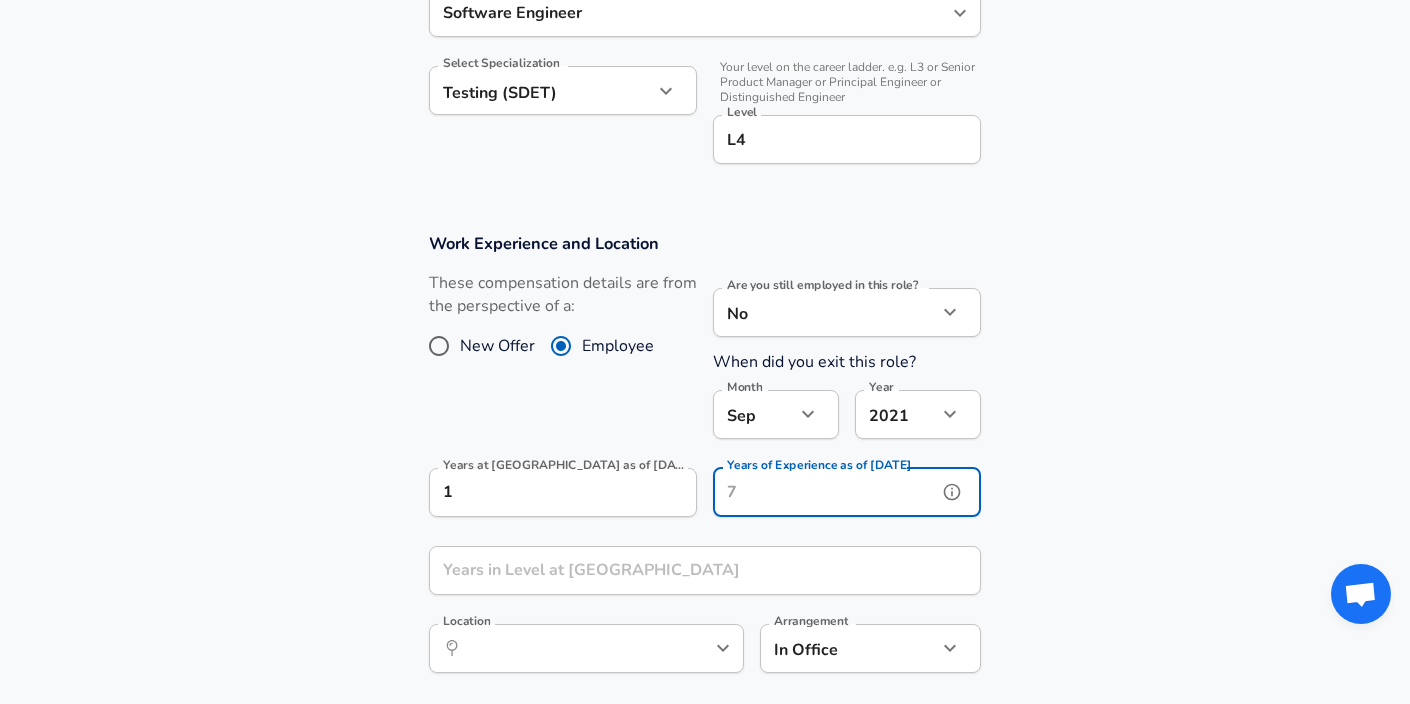 click on "Years of Experience as of [DATE] Years of Experience as of [DATE]" at bounding box center [847, 495] 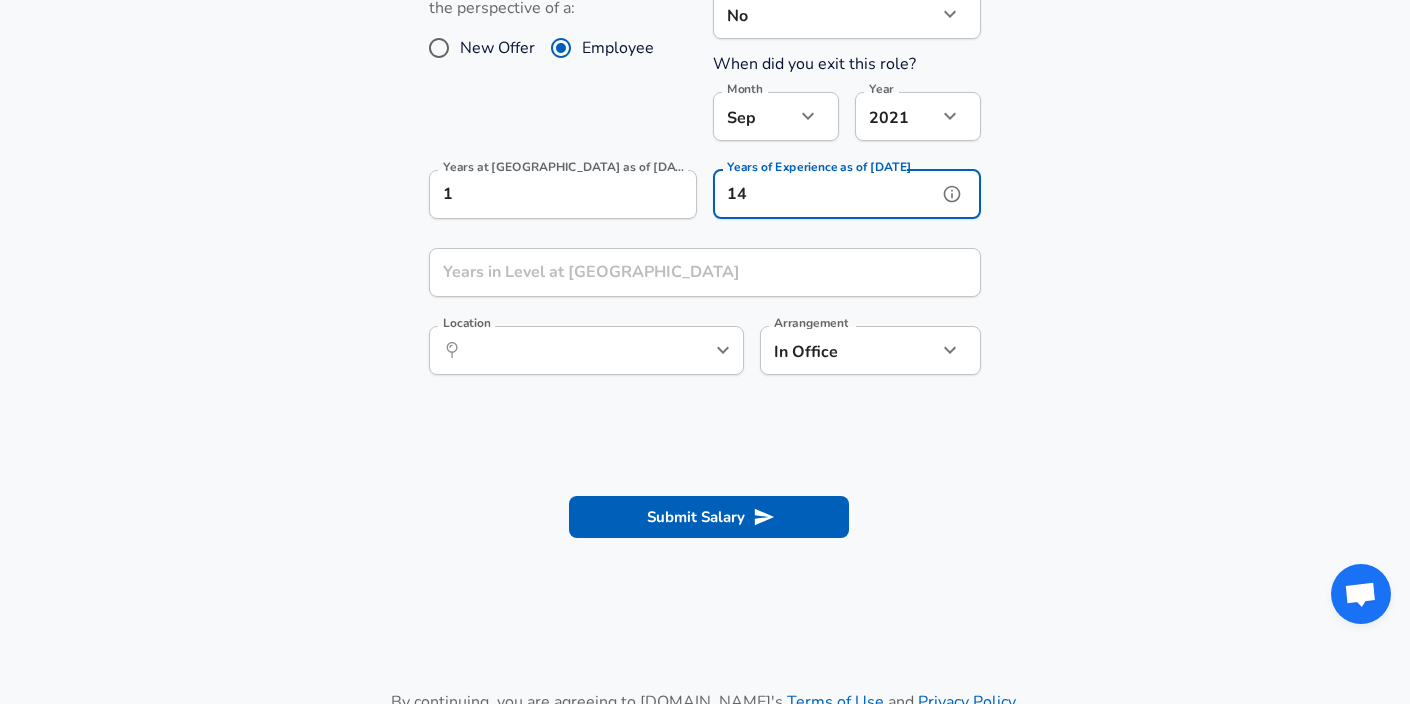 scroll, scrollTop: 944, scrollLeft: 0, axis: vertical 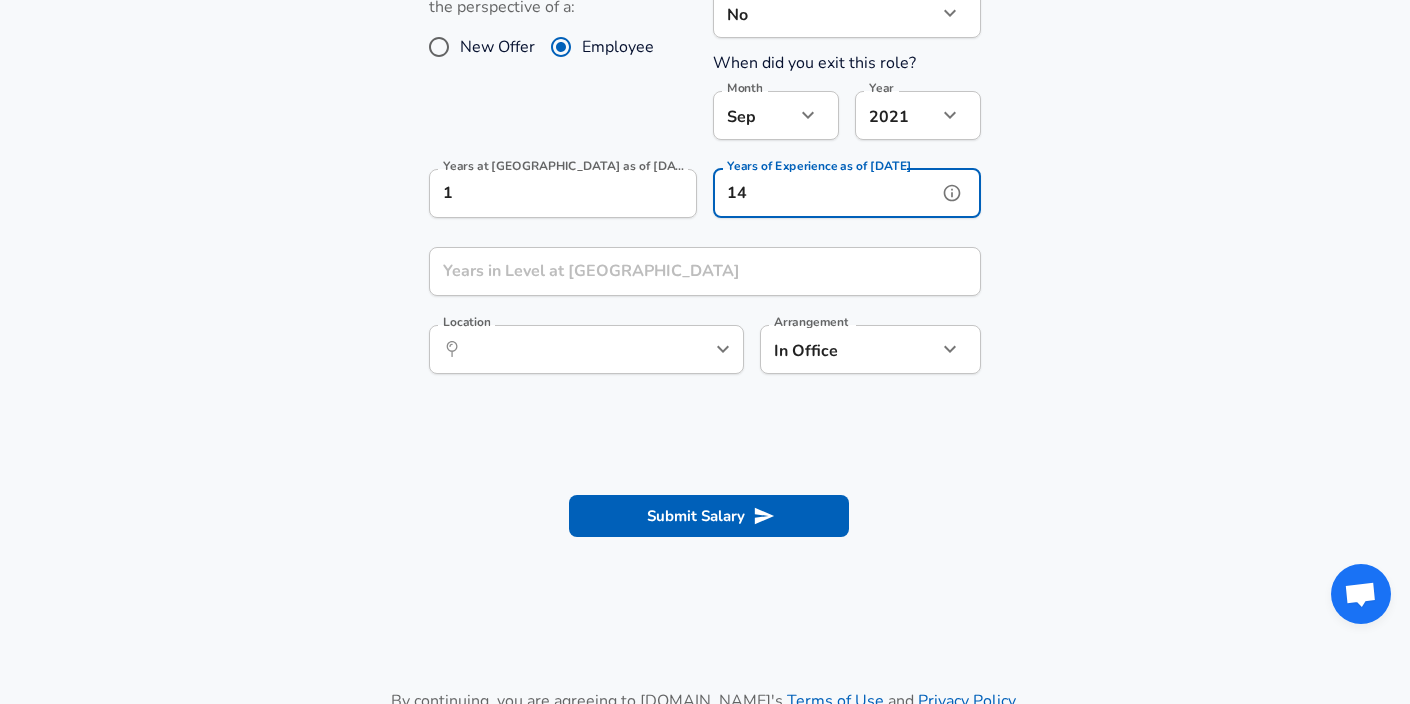 type on "14" 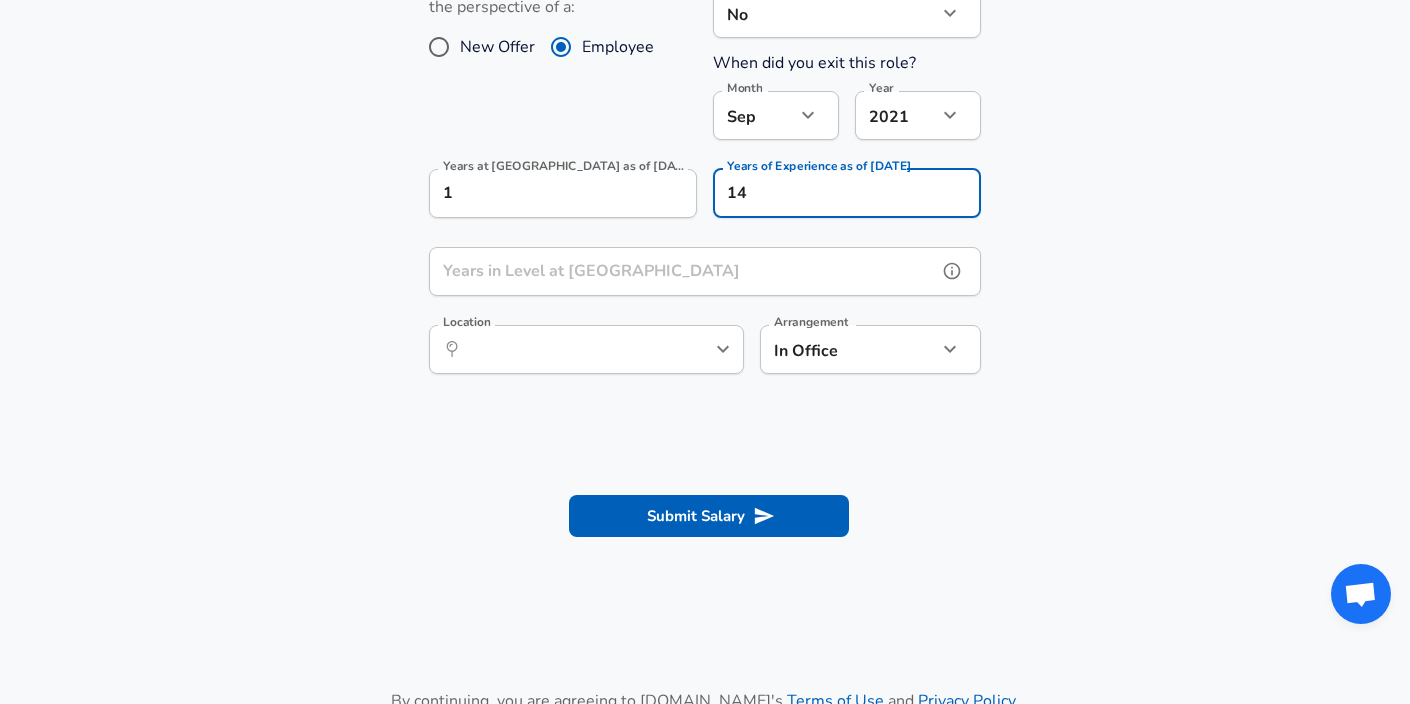 click on "Years in Level at [GEOGRAPHIC_DATA]" at bounding box center (683, 271) 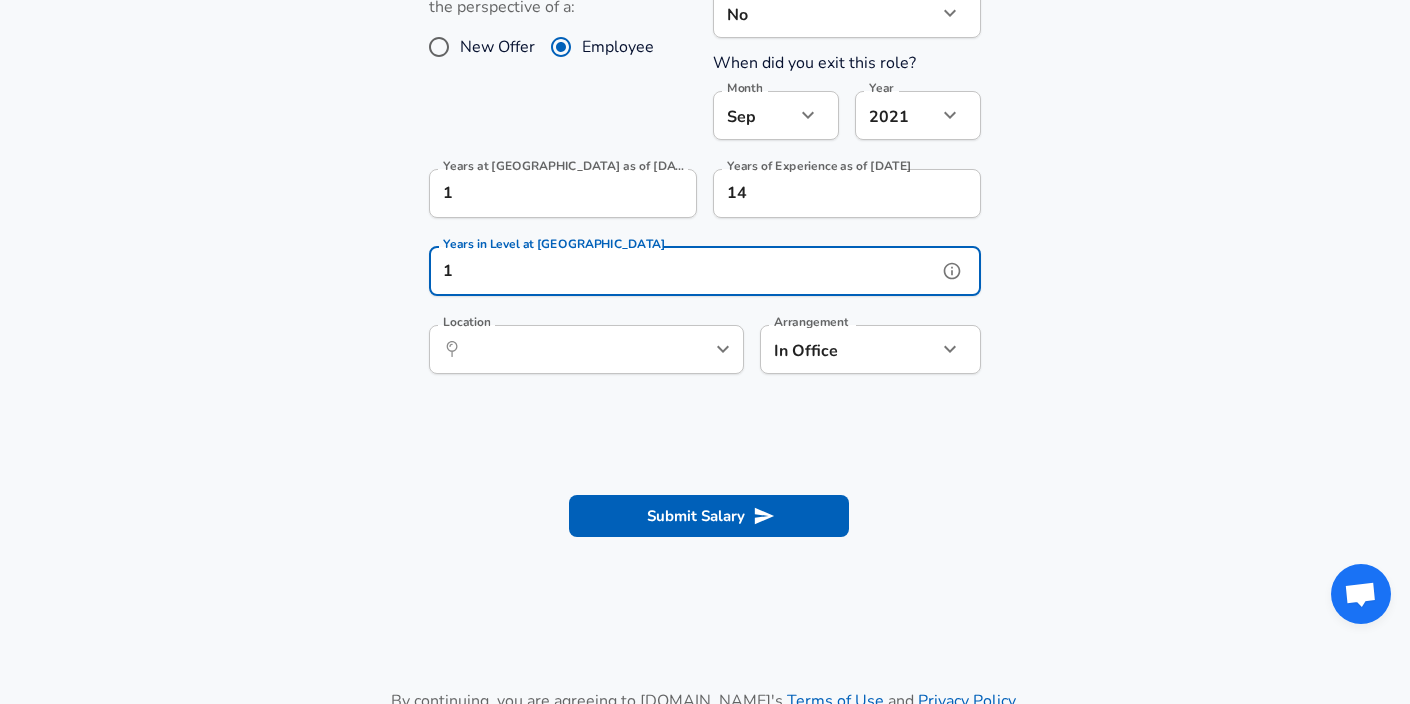 click 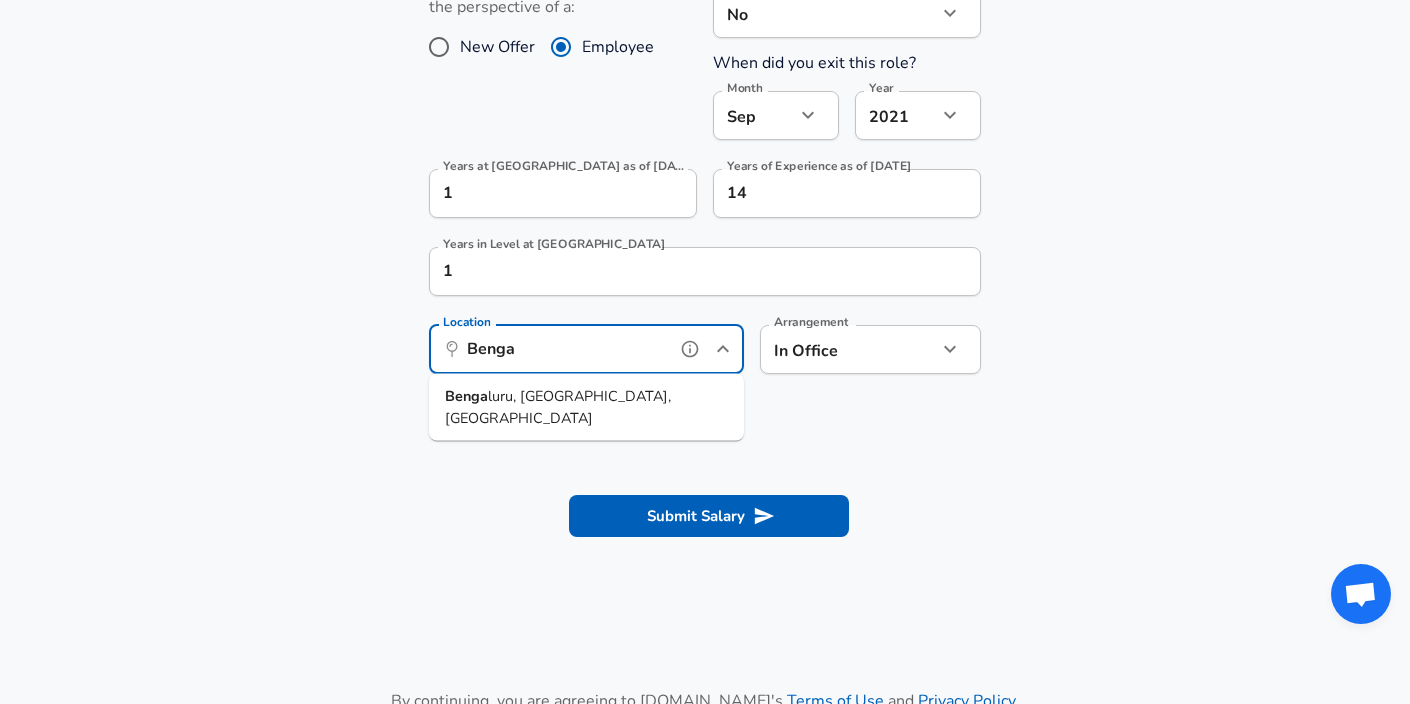 drag, startPoint x: 557, startPoint y: 391, endPoint x: 873, endPoint y: 393, distance: 316.00632 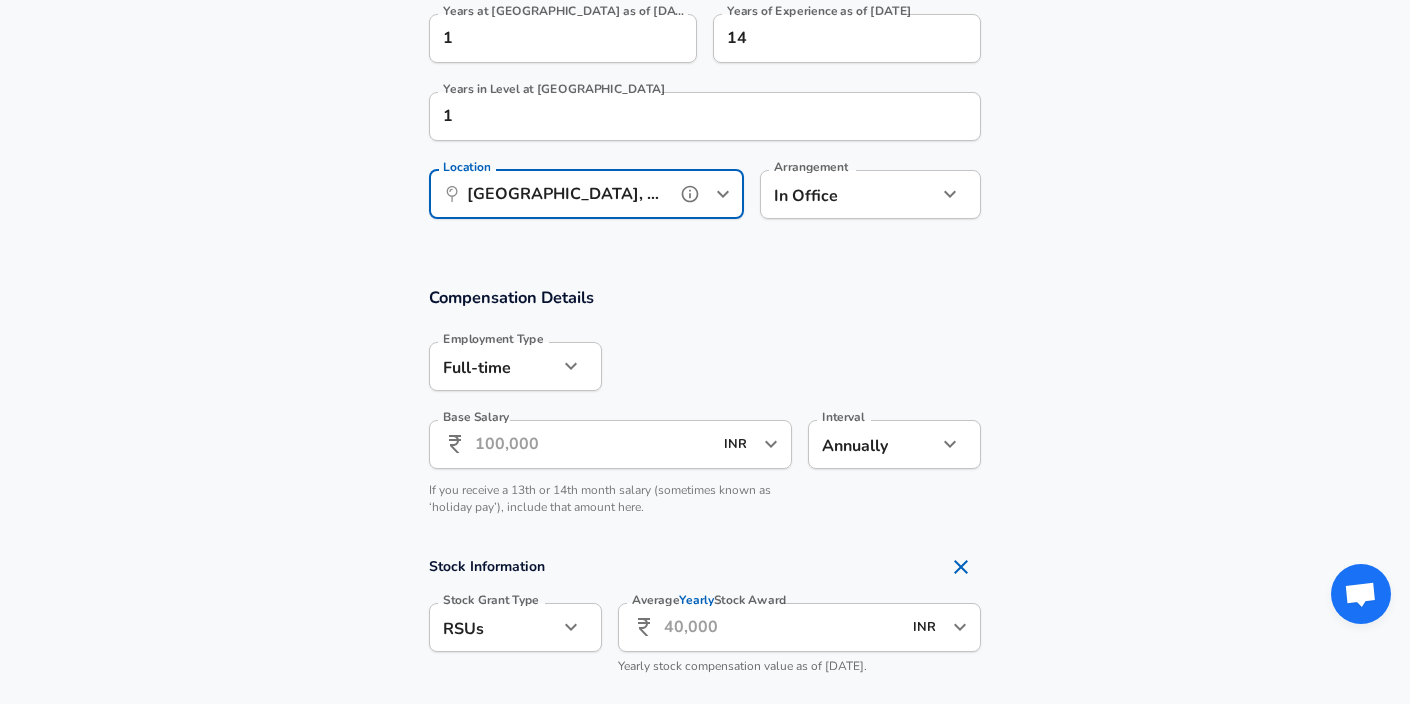 scroll, scrollTop: 1108, scrollLeft: 0, axis: vertical 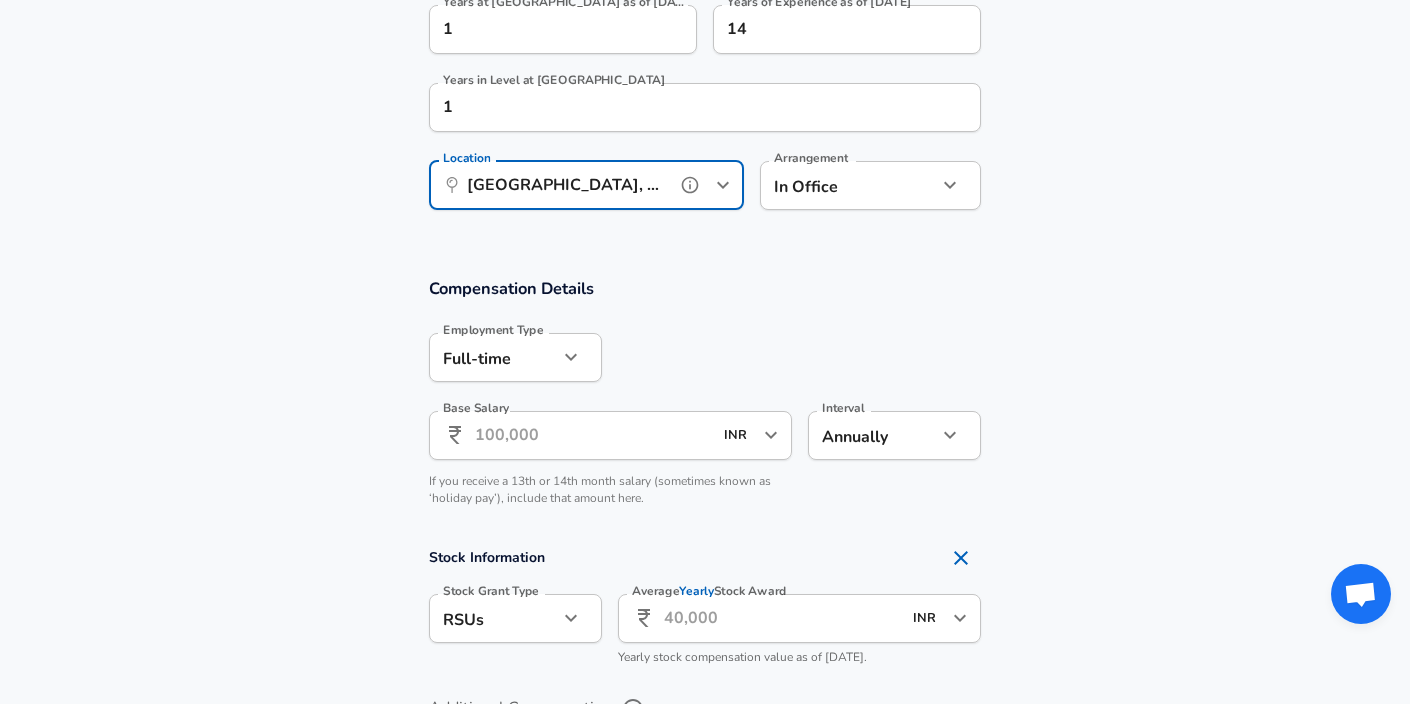 type on "[GEOGRAPHIC_DATA], [GEOGRAPHIC_DATA], [GEOGRAPHIC_DATA]" 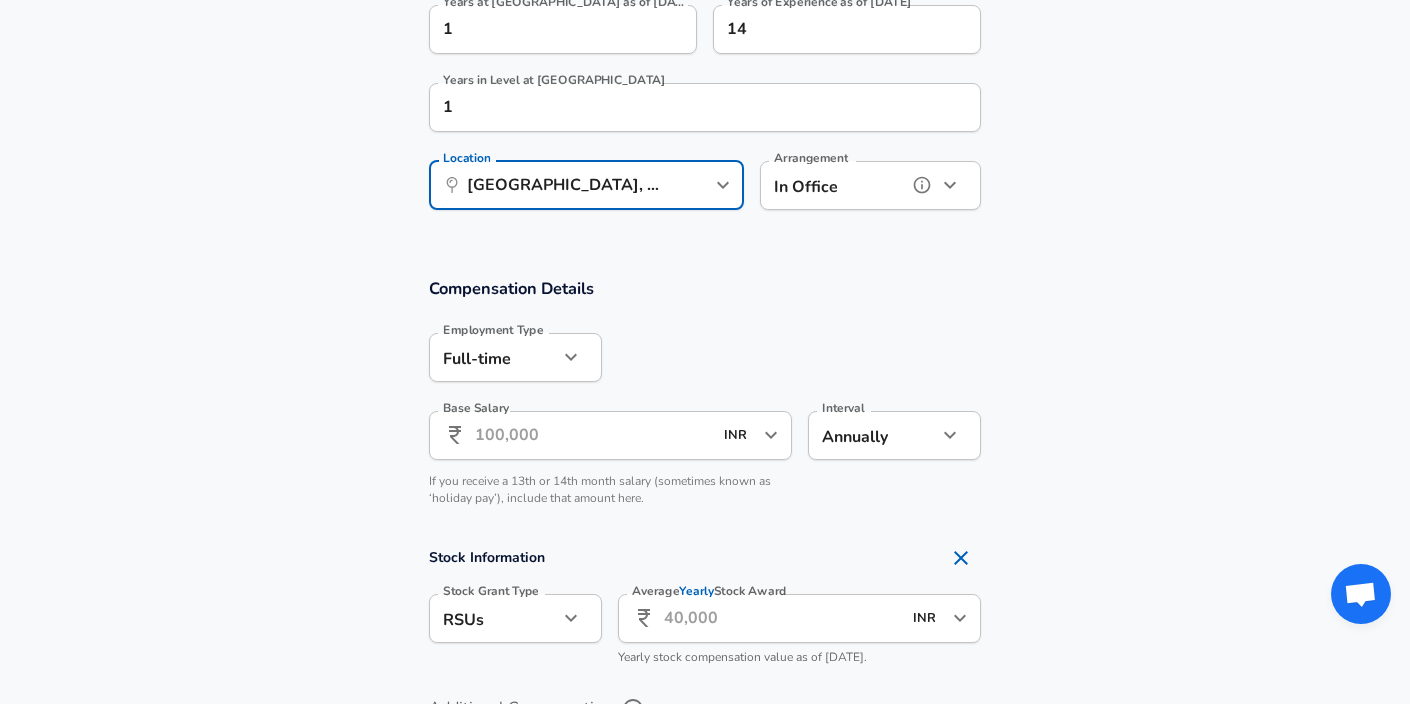 click 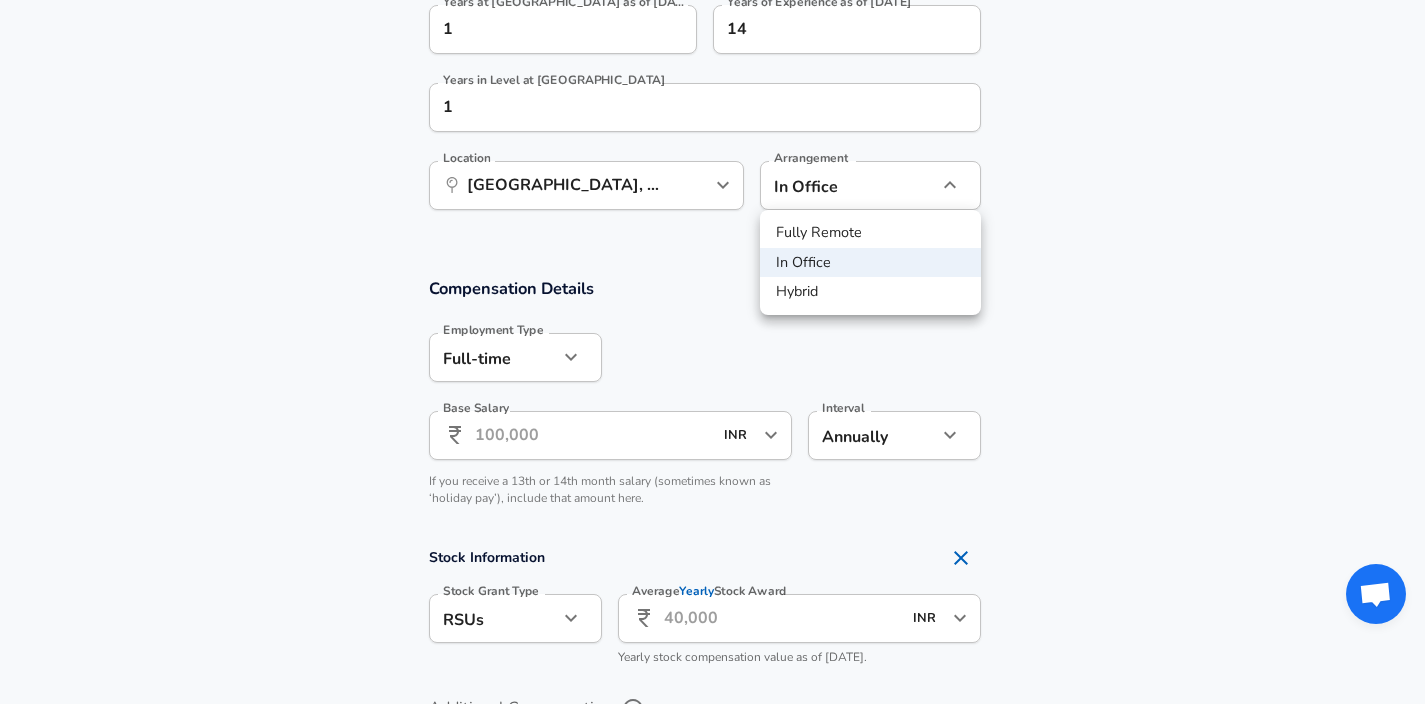 click on "Hybrid" at bounding box center (870, 292) 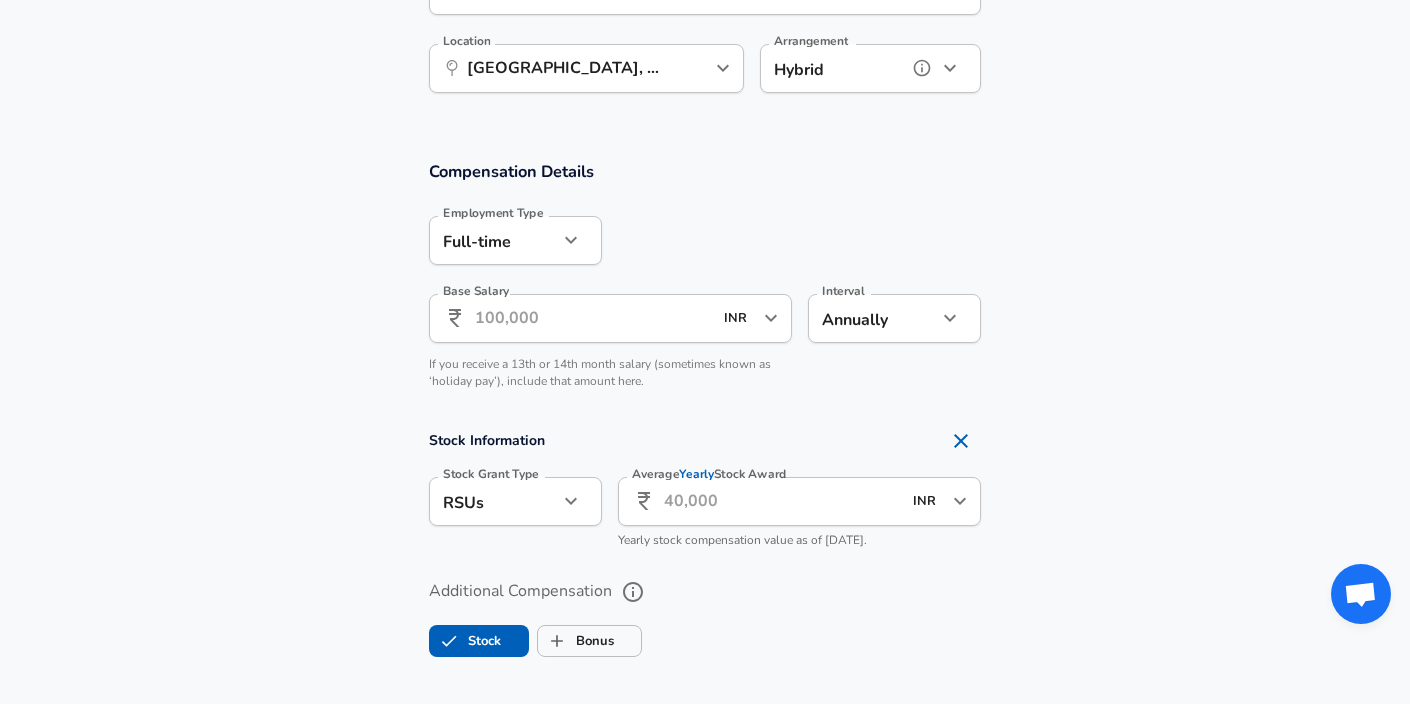 scroll, scrollTop: 1238, scrollLeft: 0, axis: vertical 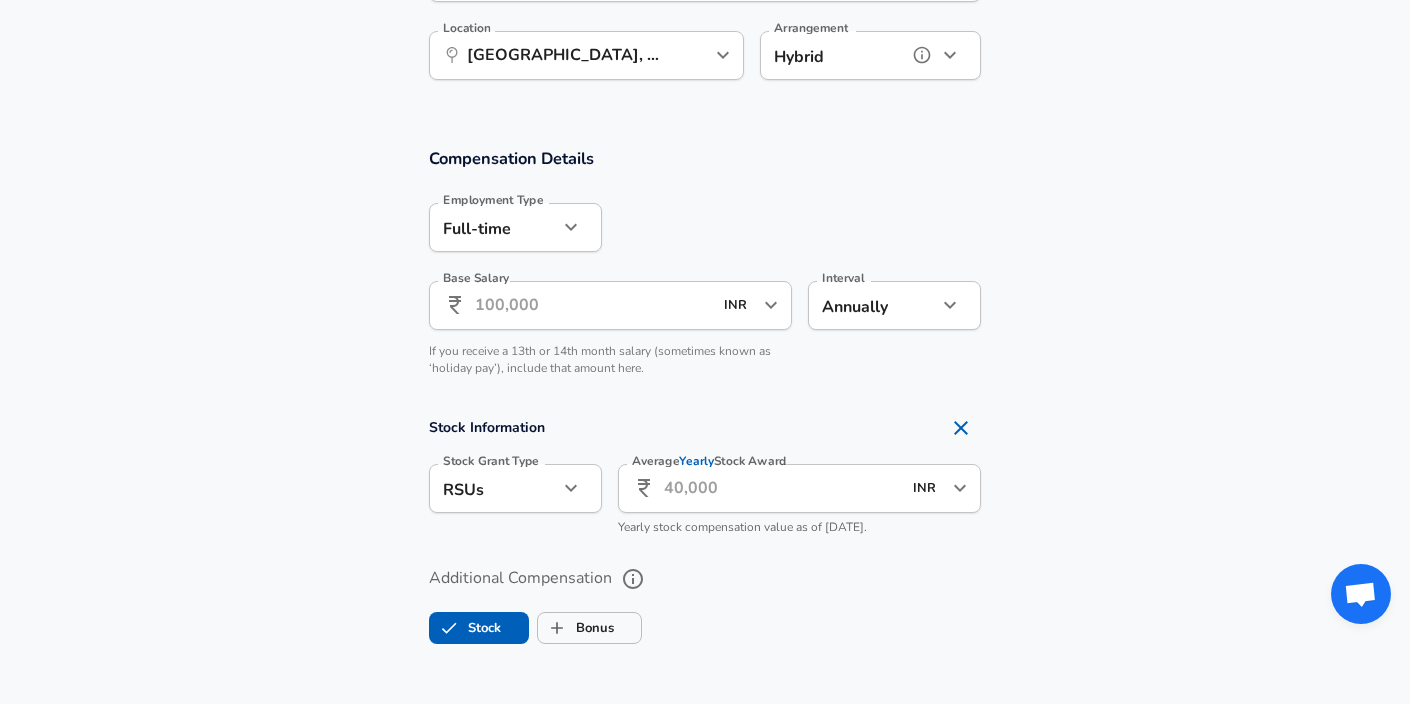 click 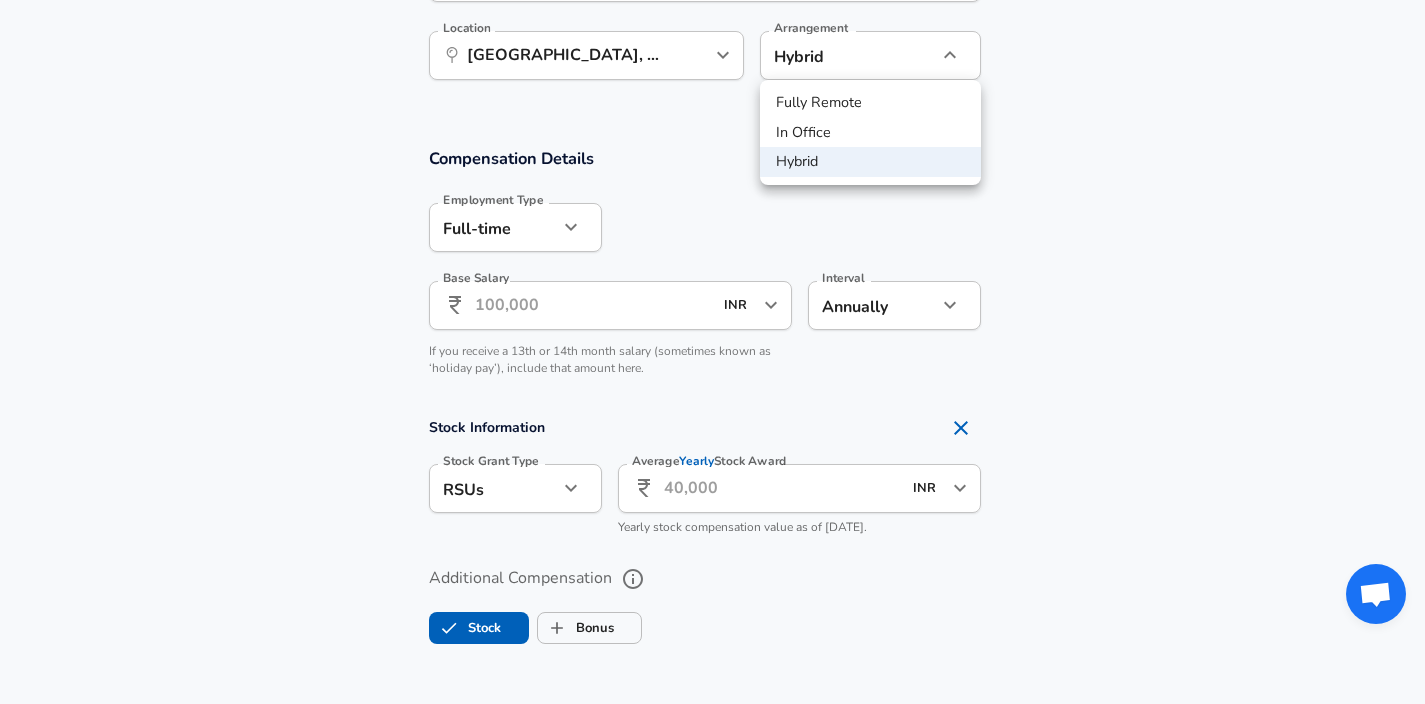 click on "In Office" at bounding box center [870, 133] 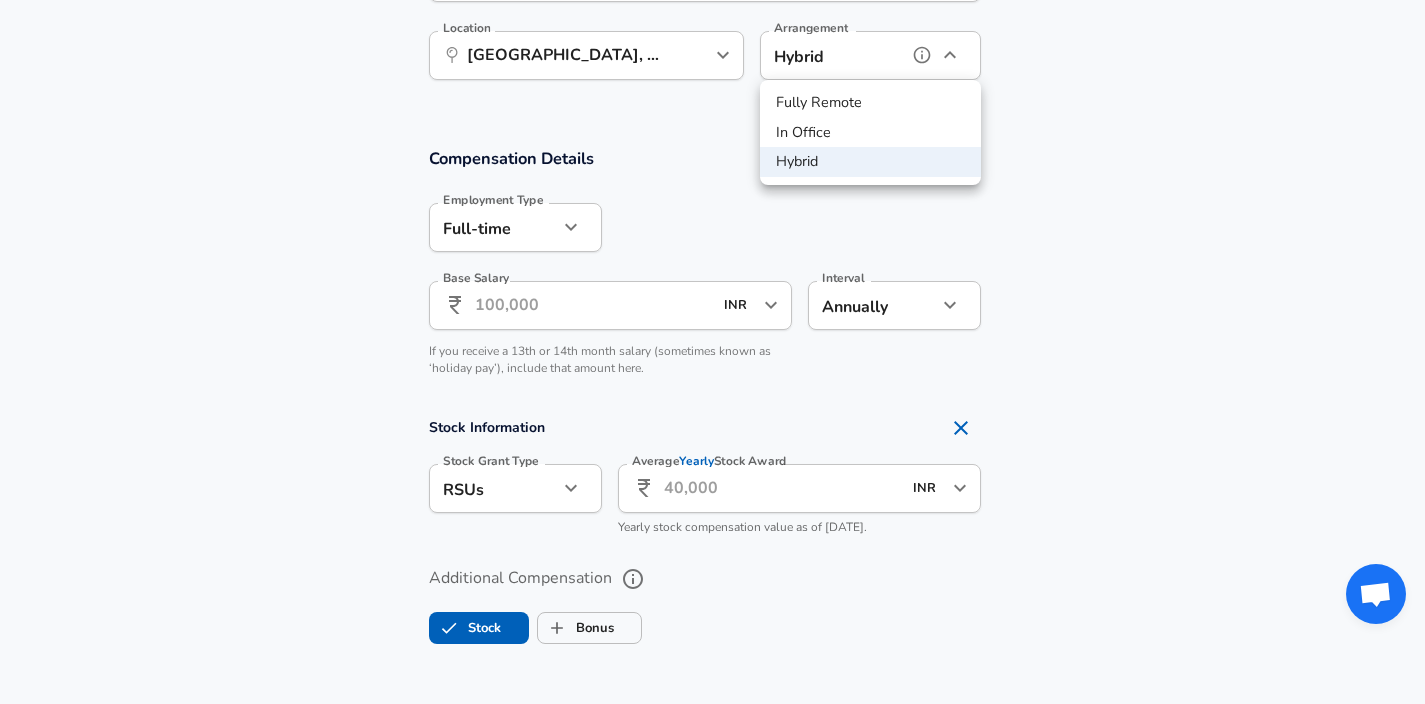 type on "office" 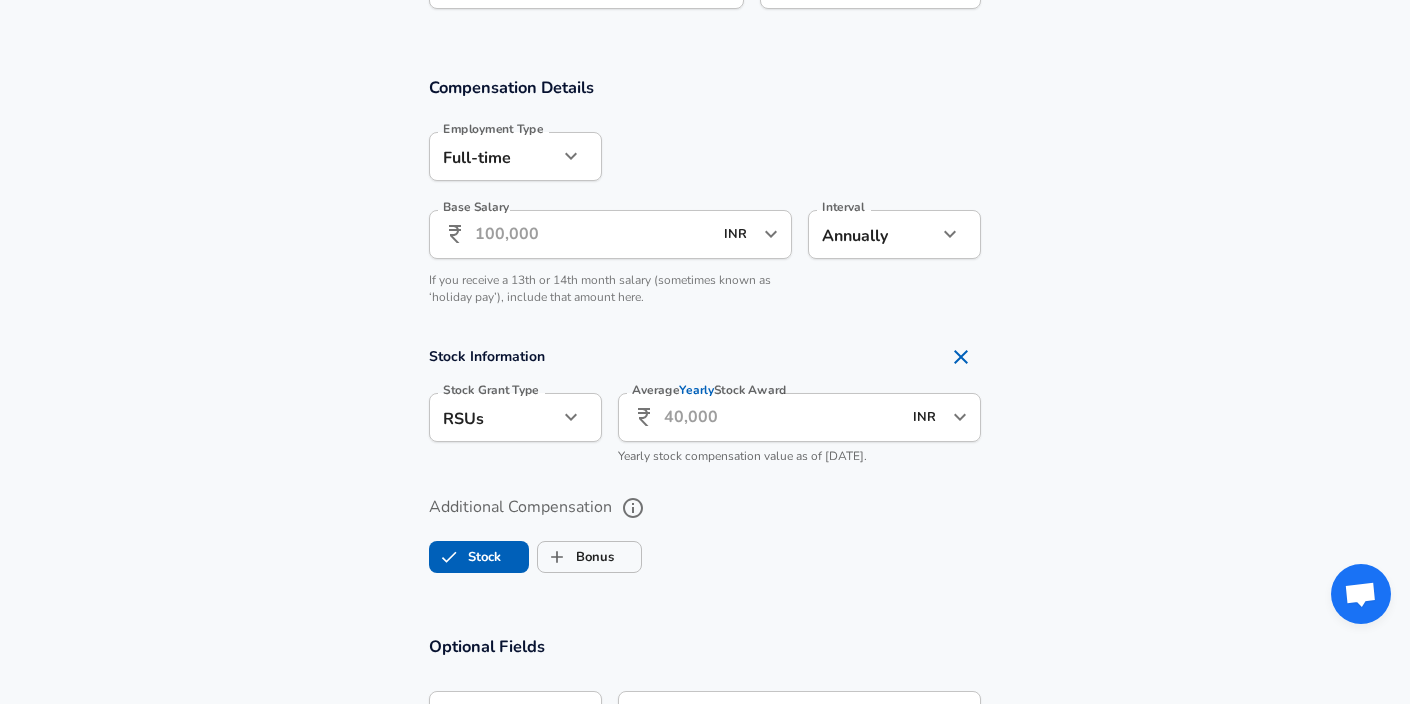 scroll, scrollTop: 1312, scrollLeft: 0, axis: vertical 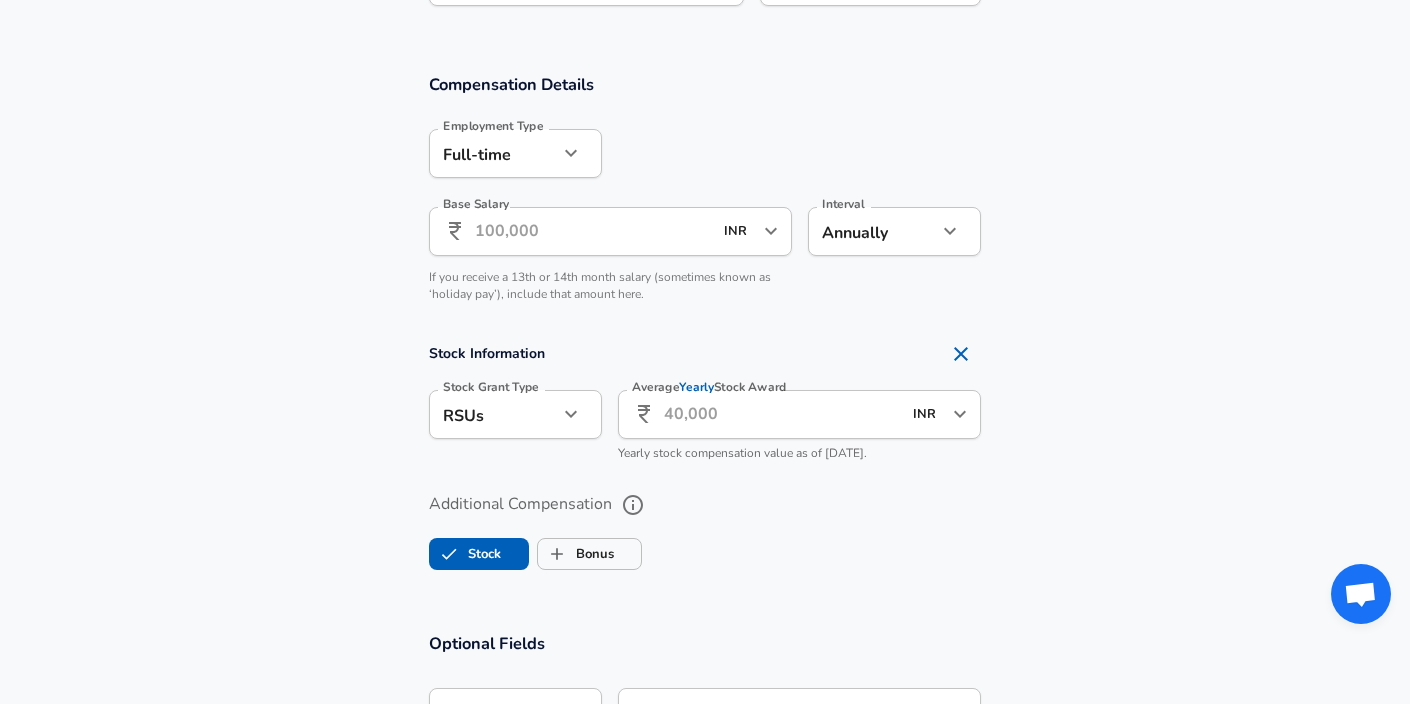 click on "Base Salary" at bounding box center [593, 231] 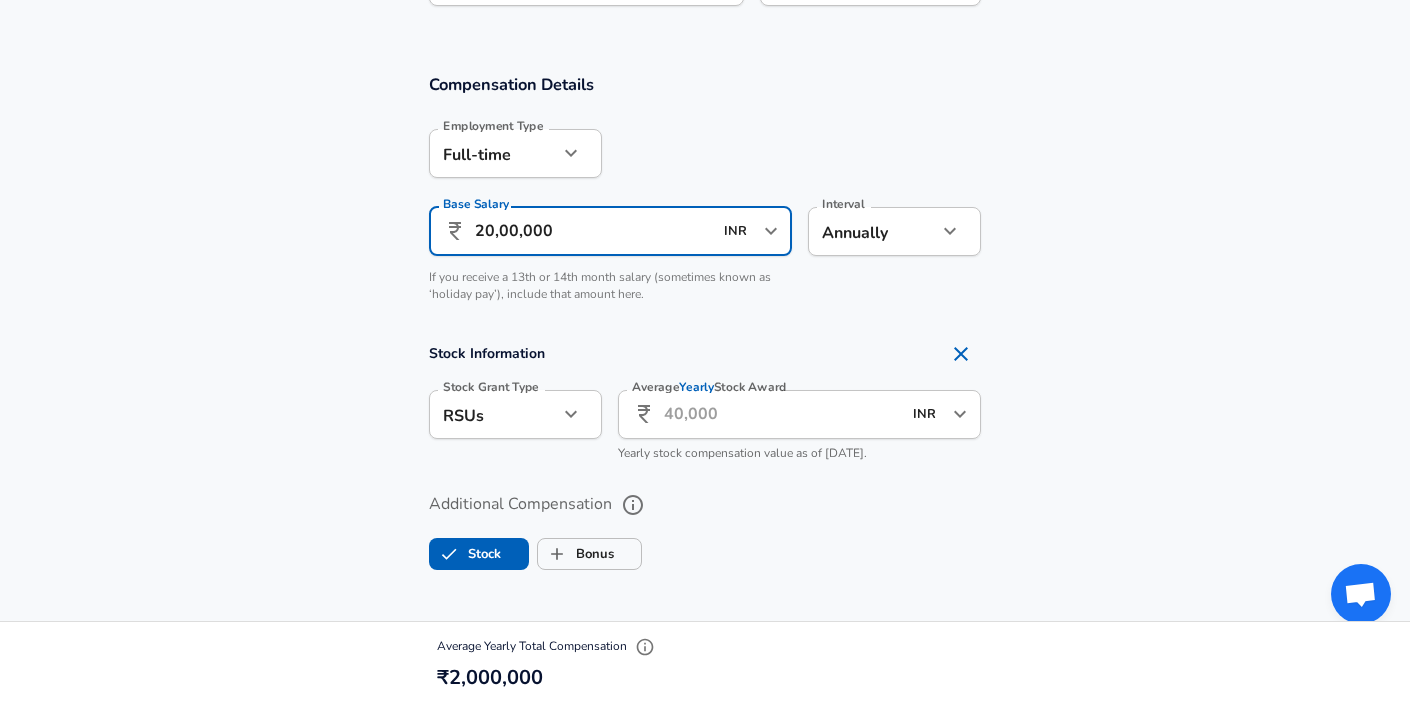 type on "20,00,000" 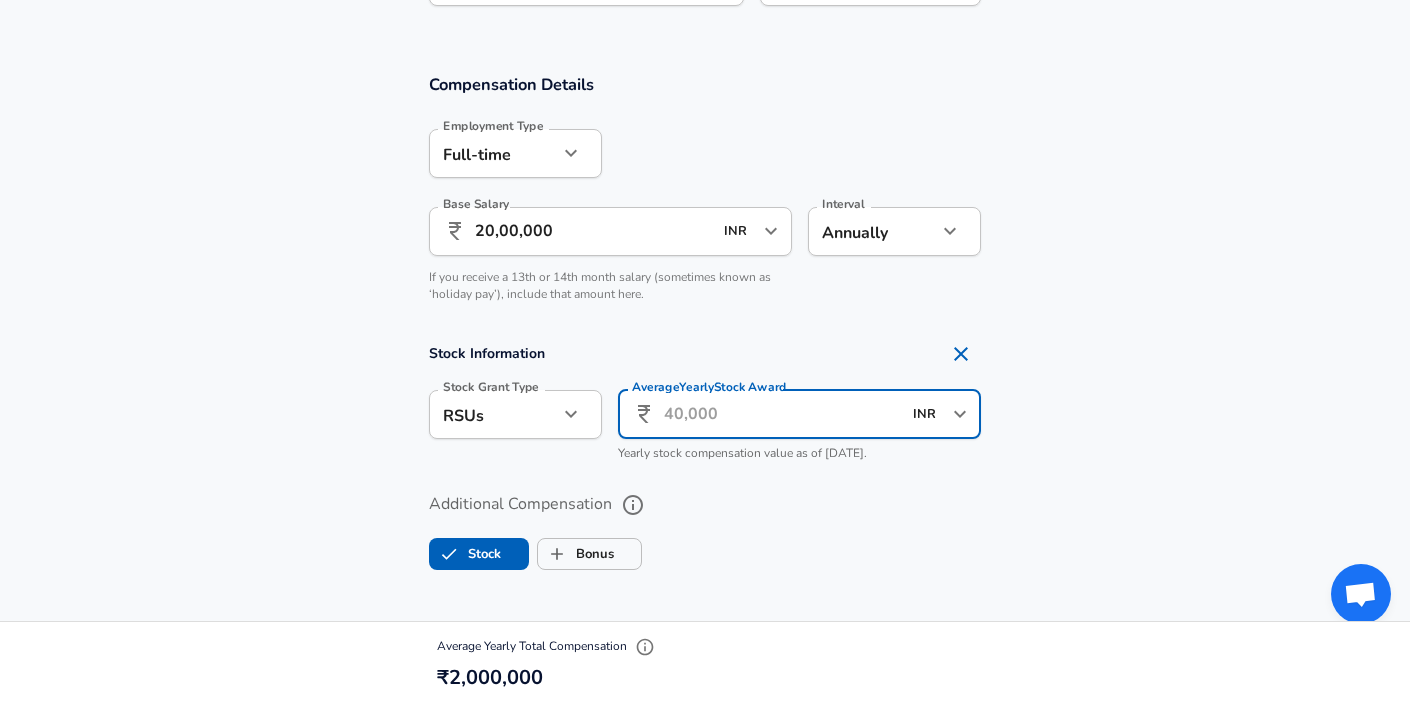 type on "0" 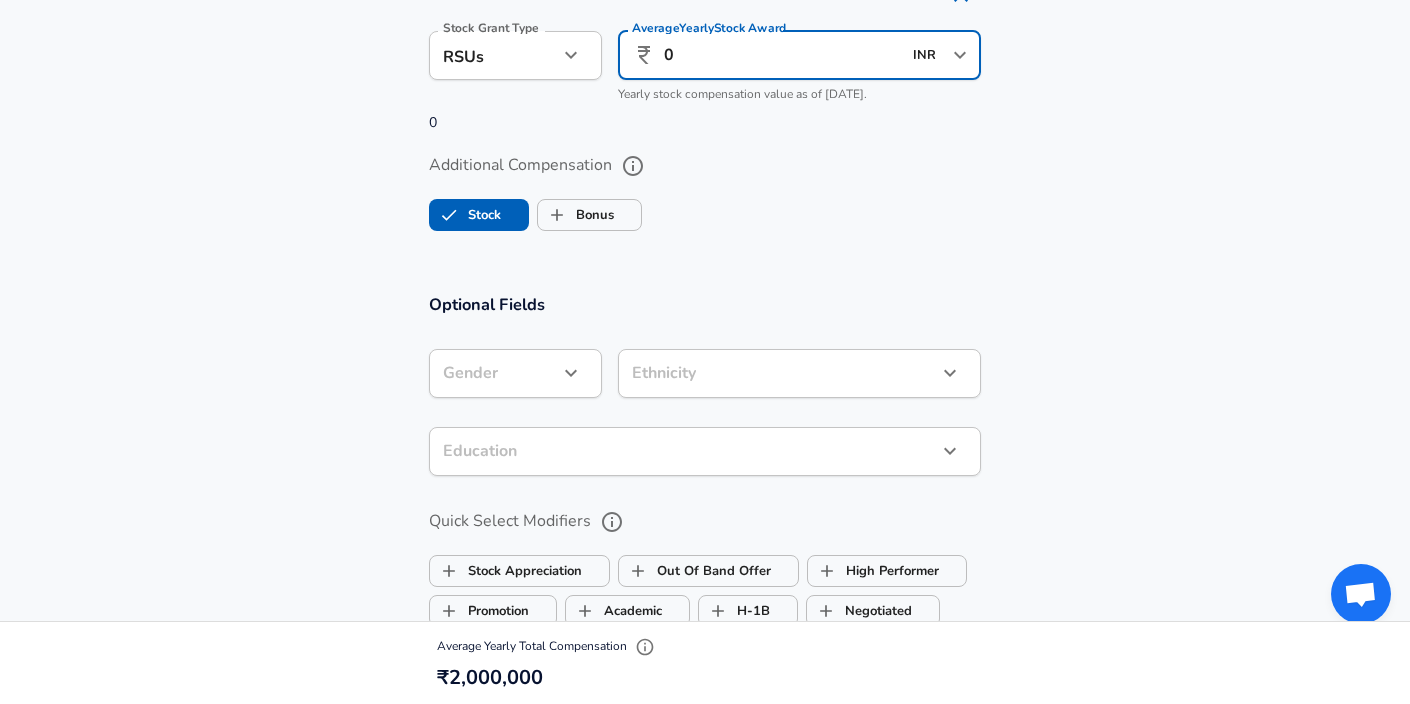 scroll, scrollTop: 1672, scrollLeft: 0, axis: vertical 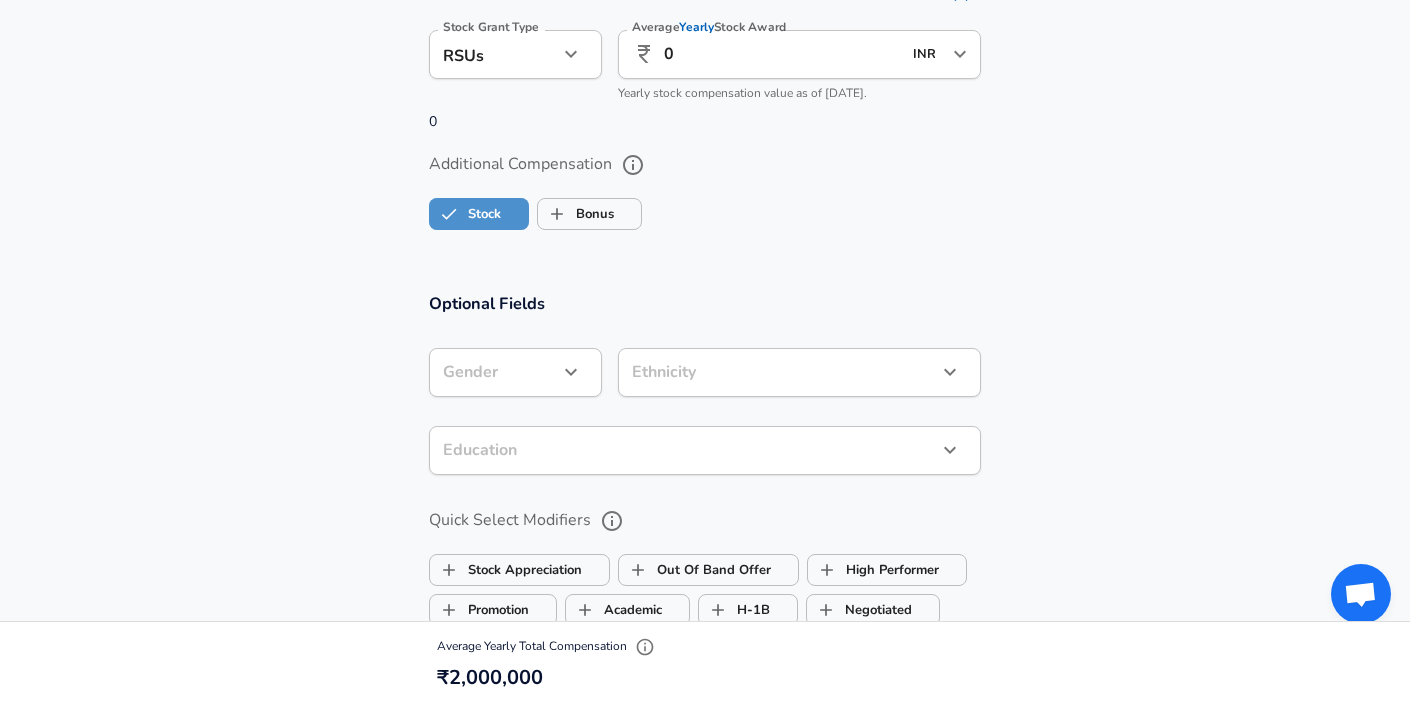 click on "Stock" at bounding box center (465, 214) 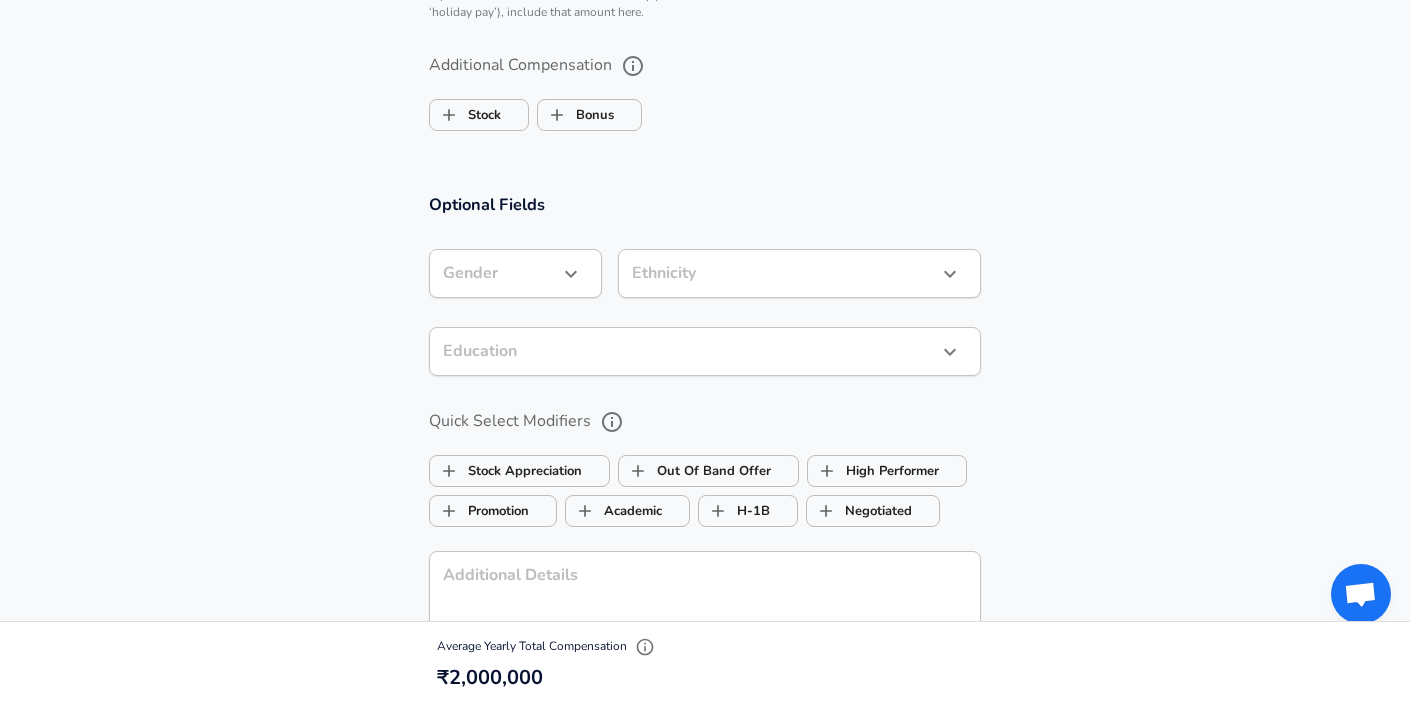 scroll, scrollTop: 1803, scrollLeft: 0, axis: vertical 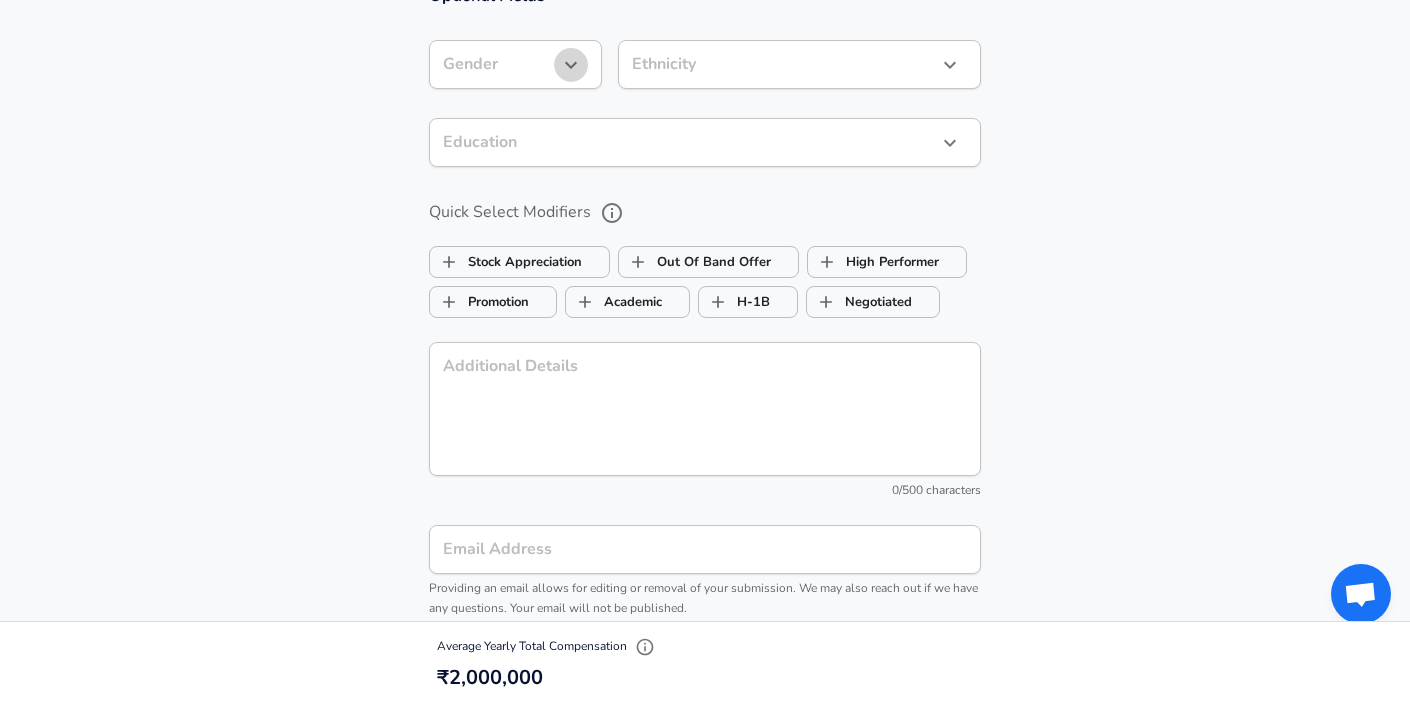 click 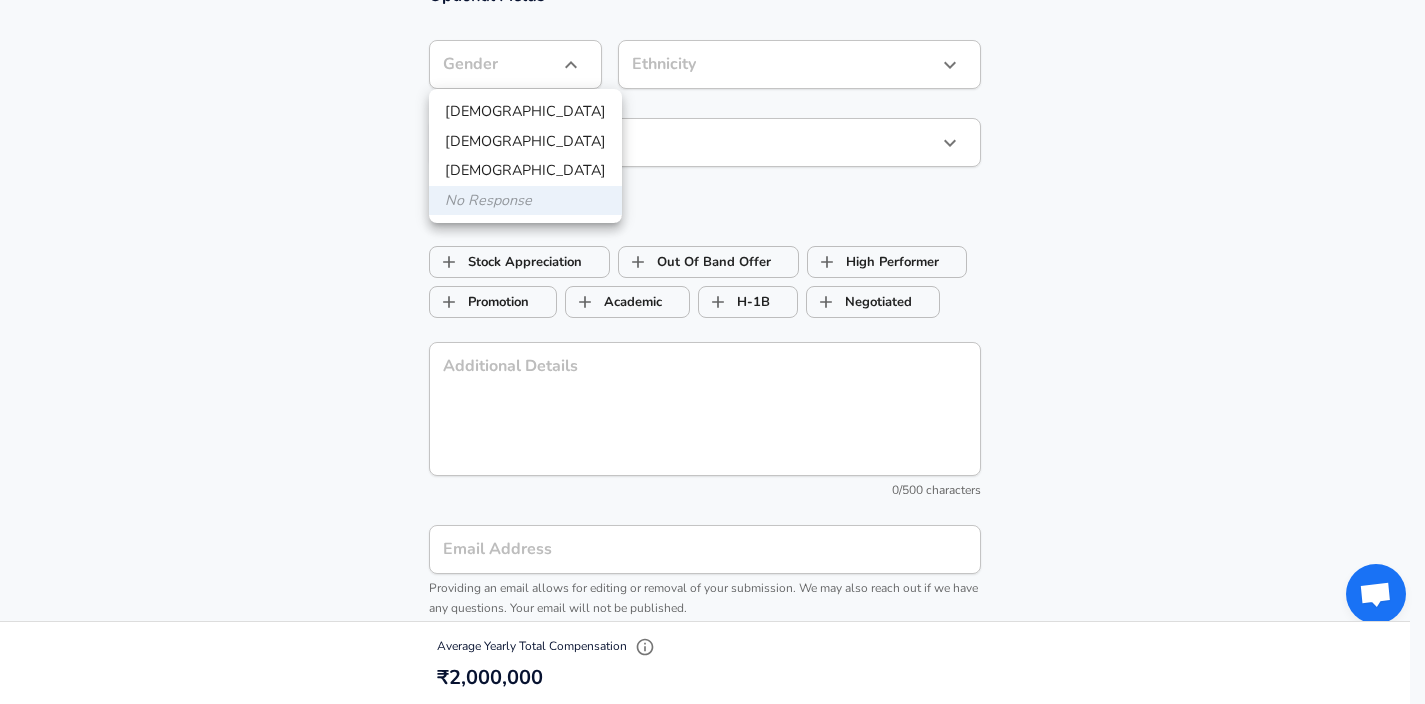 click on "[DEMOGRAPHIC_DATA]" at bounding box center [525, 112] 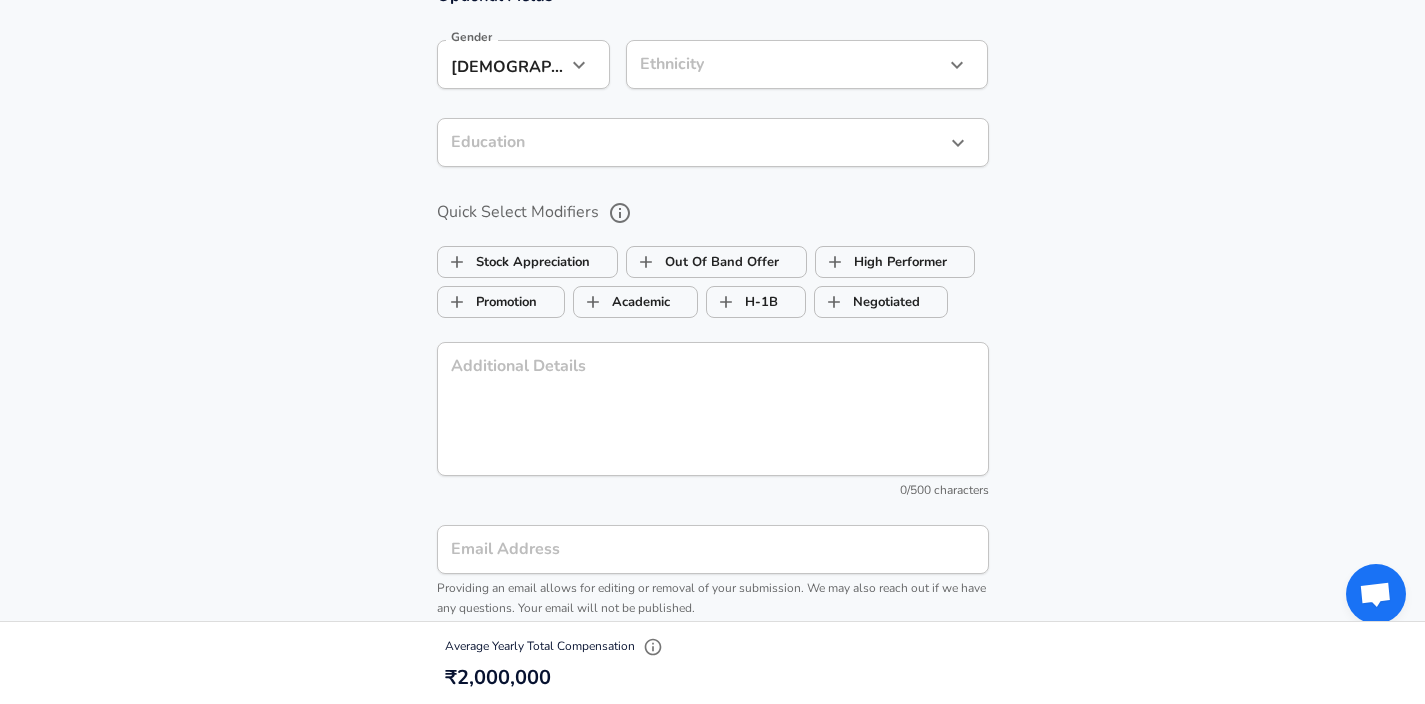 click on "Restart Add Your Salary Upload your offer letter   to verify your submission Enhance Privacy and Anonymity No Automatically hides specific fields until there are enough submissions to safely display the full details.   More Details Based on your submission and the data points that we have already collected, we will automatically hide and anonymize specific fields if there aren't enough data points to remain sufficiently anonymous. Company & Title Information   Enter the company you received your offer from Company Neudesic Company   Select the title that closest resembles your official title. This should be similar to the title that was present on your offer letter. Title Quality Assurance (QA) Software Engineer Title Job Family Software Engineer Job Family Select Specialization Testing (SDET) Testing (SDET) Select Specialization   Your level on the career ladder. e.g. L3 or Senior Product Manager or Principal Engineer or Distinguished Engineer Level L4 Level Work Experience and Location New Offer Employee No" at bounding box center [712, -1451] 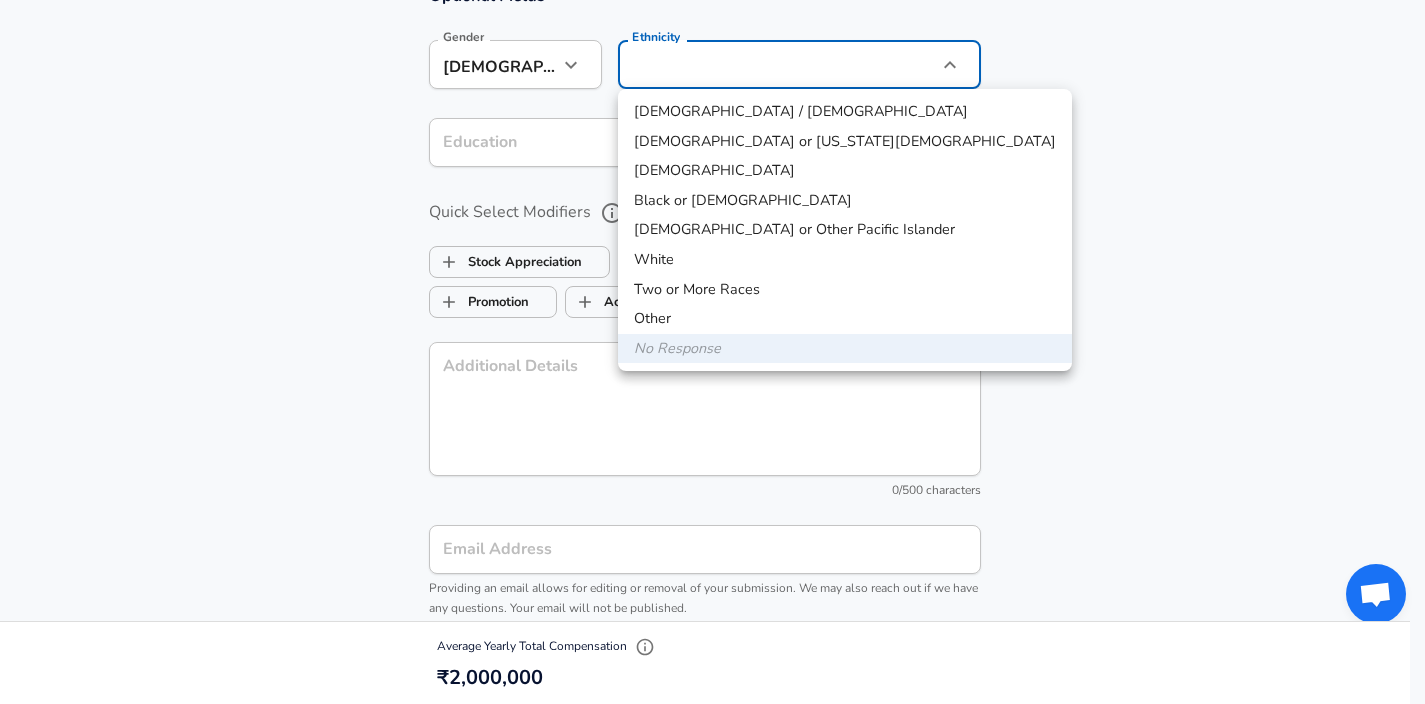 click on "[DEMOGRAPHIC_DATA]" at bounding box center (845, 171) 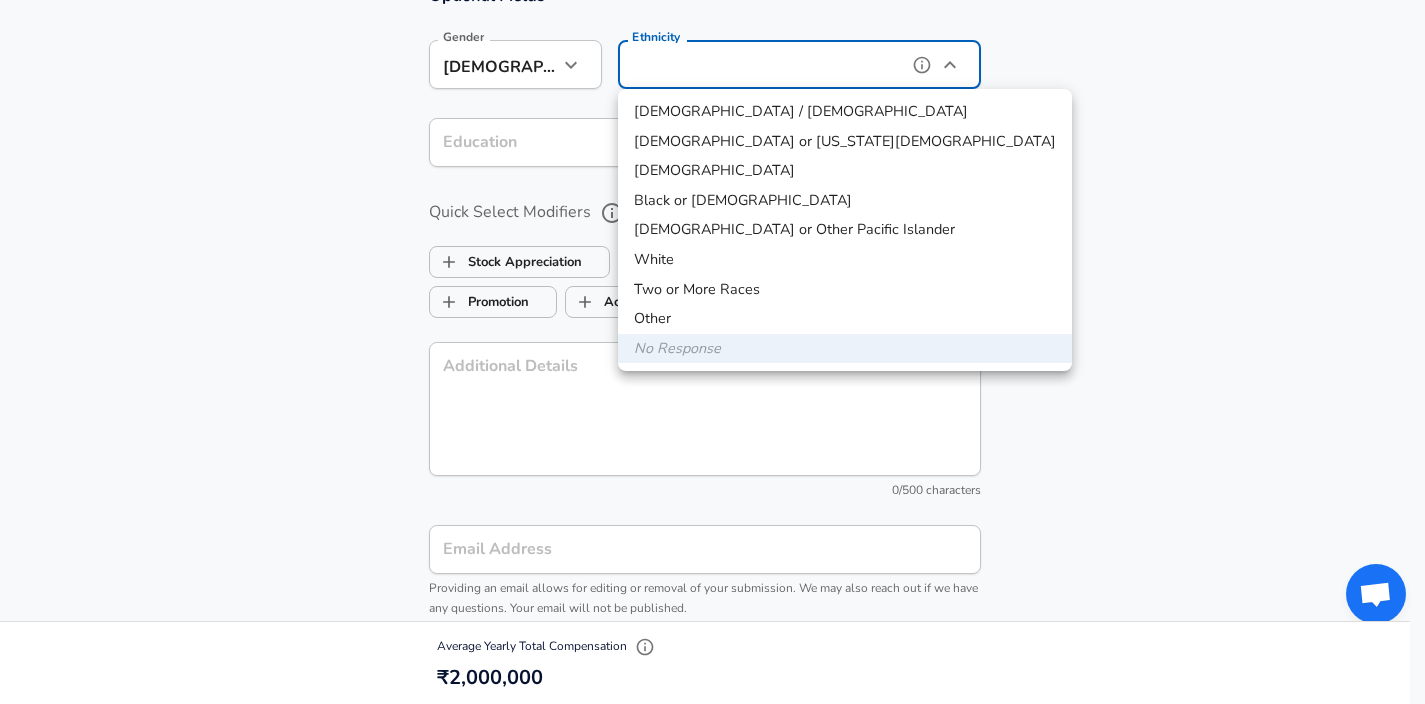 type on "[DEMOGRAPHIC_DATA]" 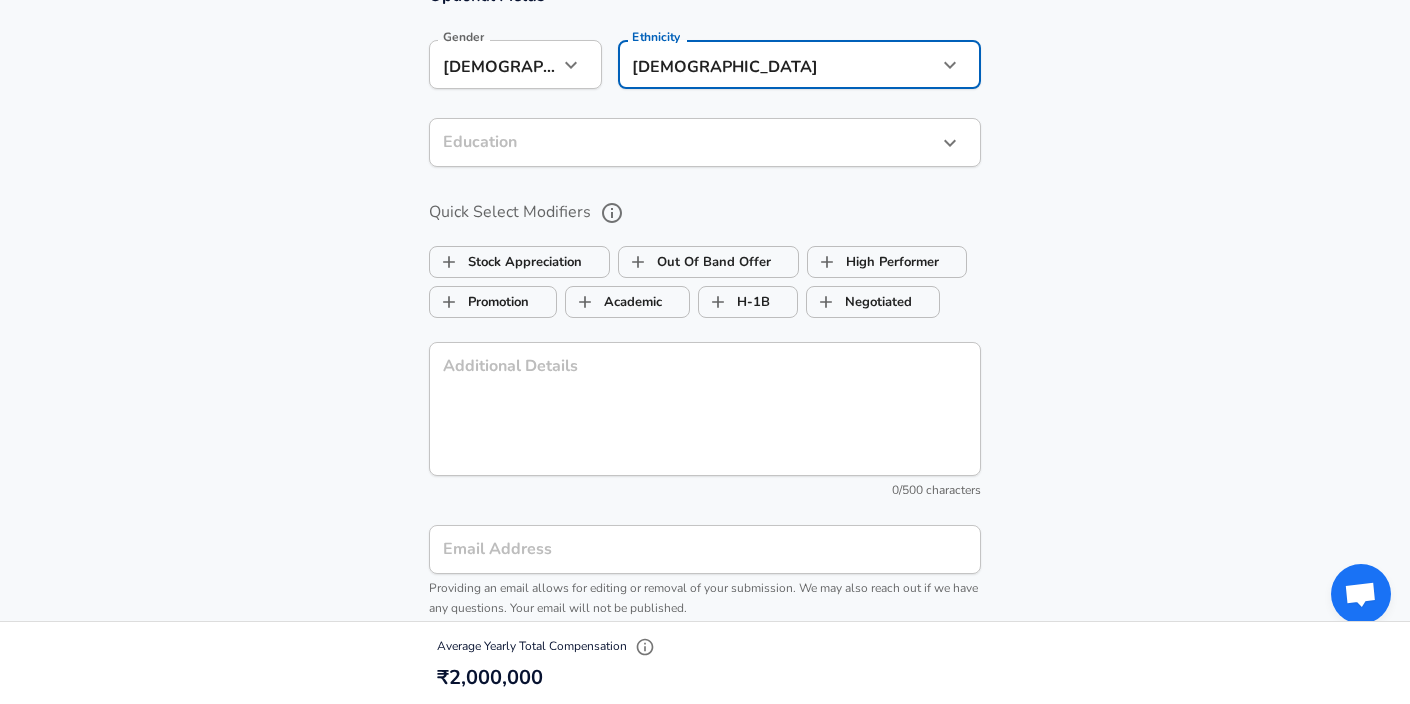 click on "Restart Add Your Salary Upload your offer letter   to verify your submission Enhance Privacy and Anonymity No Automatically hides specific fields until there are enough submissions to safely display the full details.   More Details Based on your submission and the data points that we have already collected, we will automatically hide and anonymize specific fields if there aren't enough data points to remain sufficiently anonymous. Company & Title Information   Enter the company you received your offer from Company Neudesic Company   Select the title that closest resembles your official title. This should be similar to the title that was present on your offer letter. Title Quality Assurance (QA) Software Engineer Title Job Family Software Engineer Job Family Select Specialization Testing (SDET) Testing (SDET) Select Specialization   Your level on the career ladder. e.g. L3 or Senior Product Manager or Principal Engineer or Distinguished Engineer Level L4 Level Work Experience and Location New Offer Employee No" at bounding box center (705, -1451) 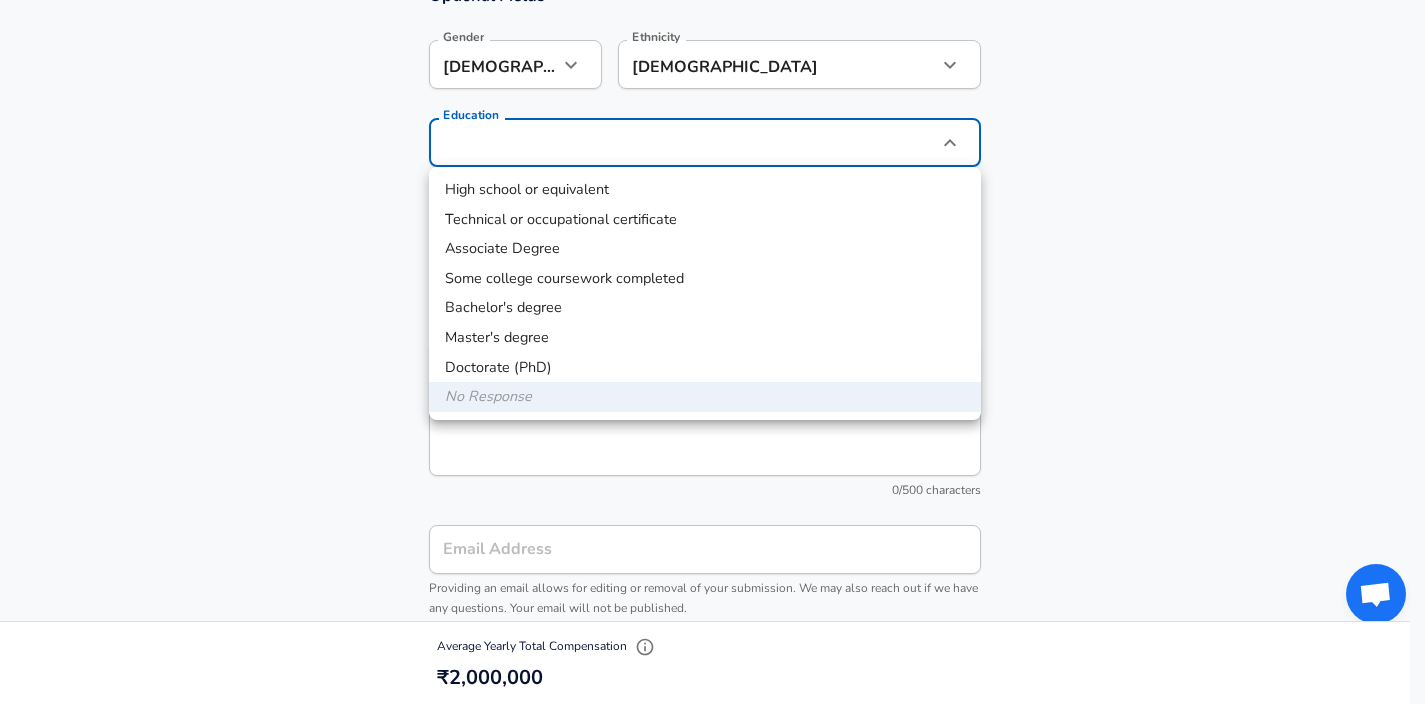 click on "Bachelor's degree" at bounding box center [705, 308] 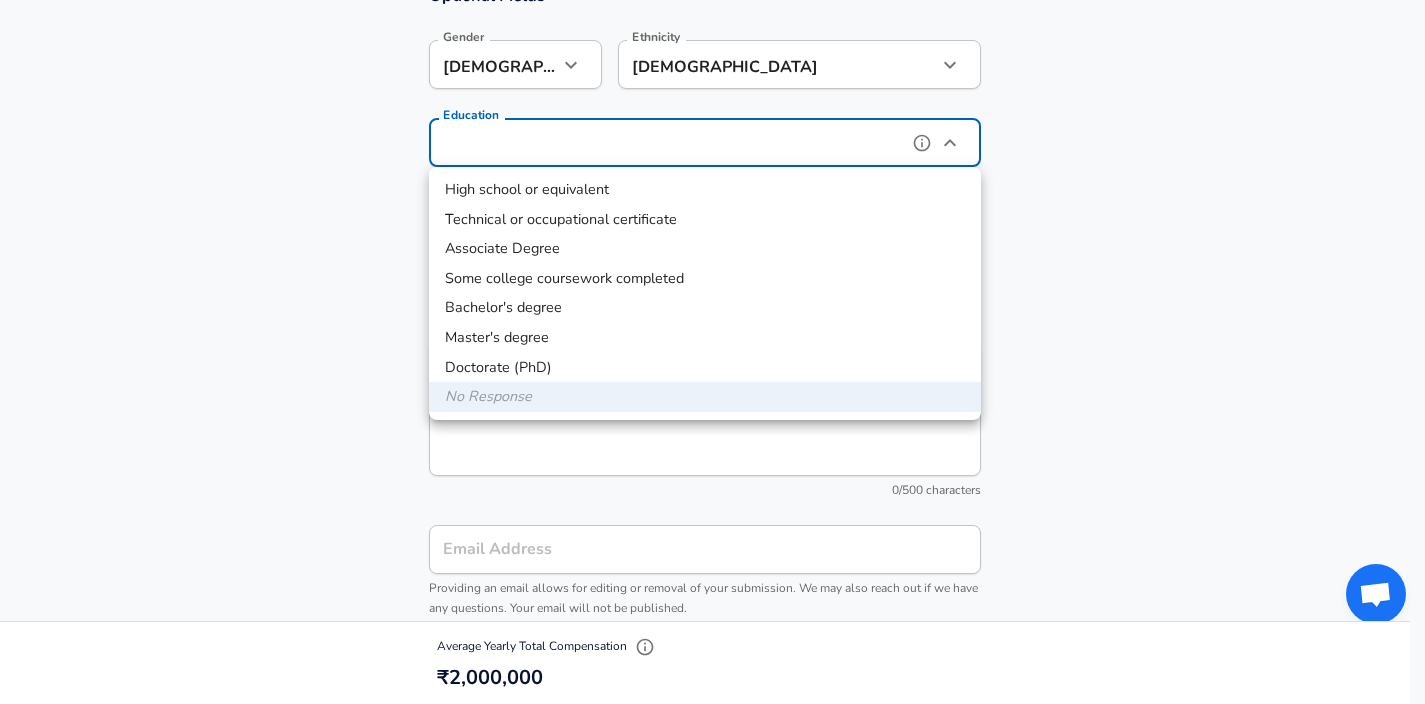type on "Bachelors degree" 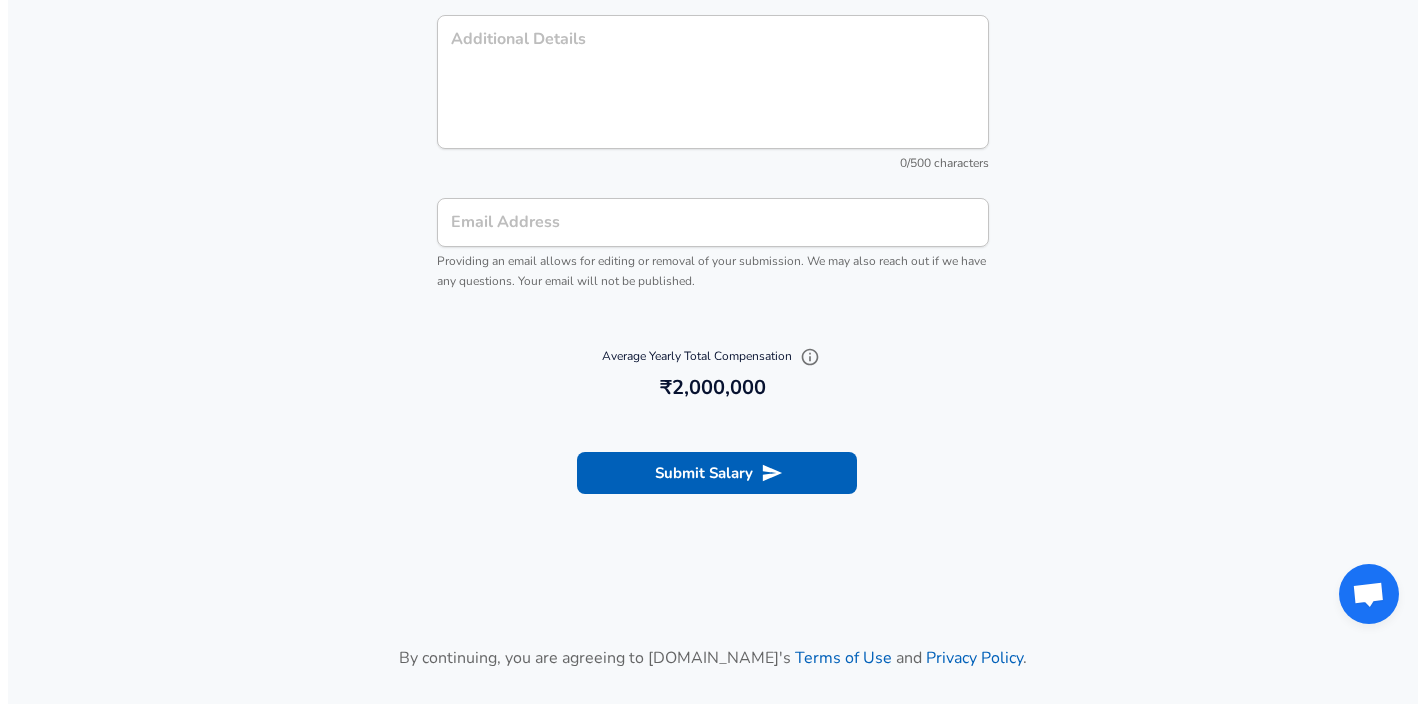 scroll, scrollTop: 2129, scrollLeft: 0, axis: vertical 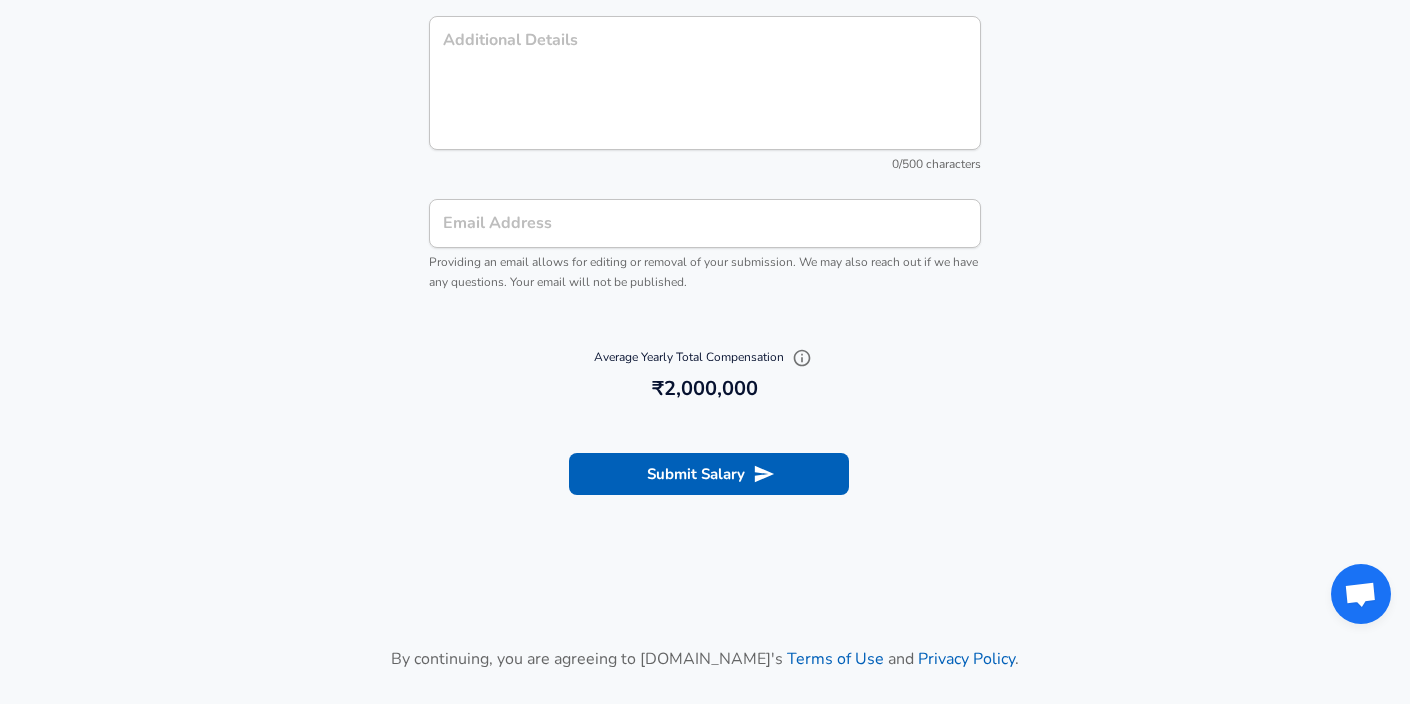 click on "Email Address" at bounding box center [705, 223] 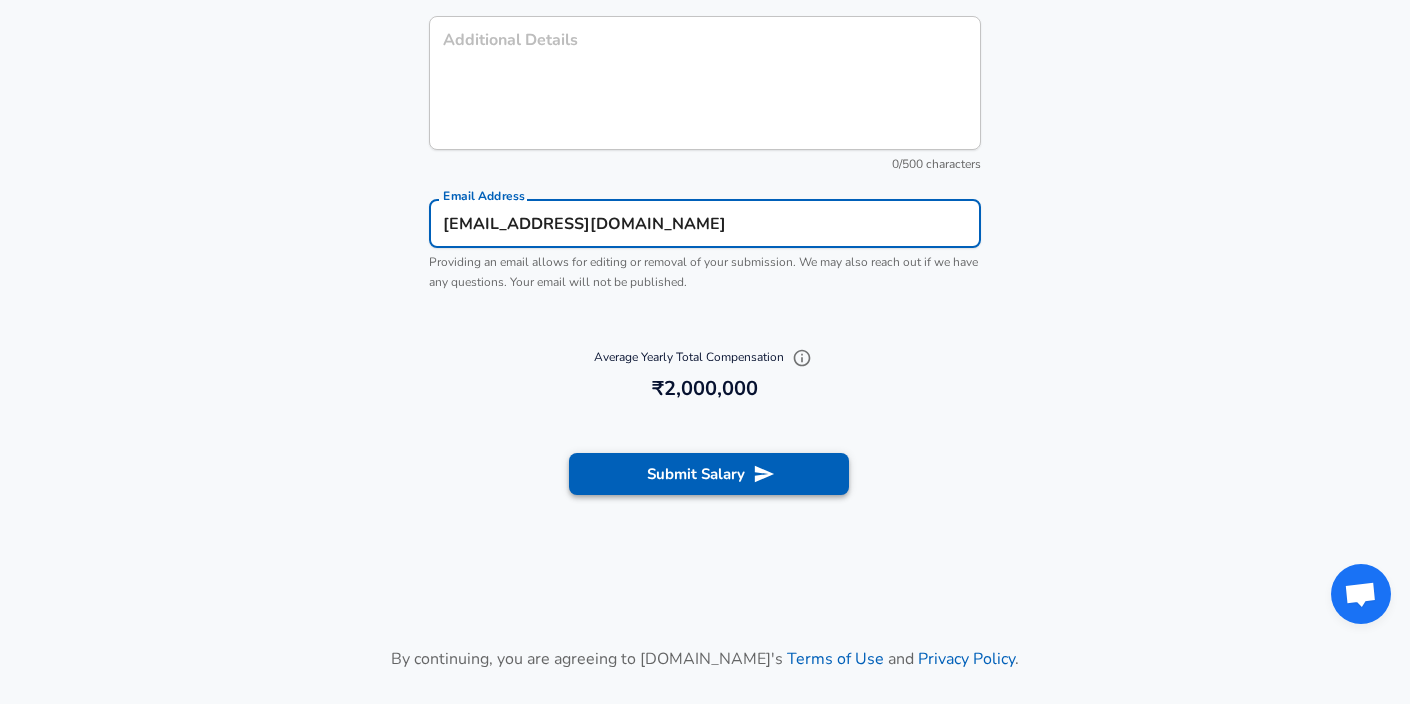 type on "[EMAIL_ADDRESS][DOMAIN_NAME]" 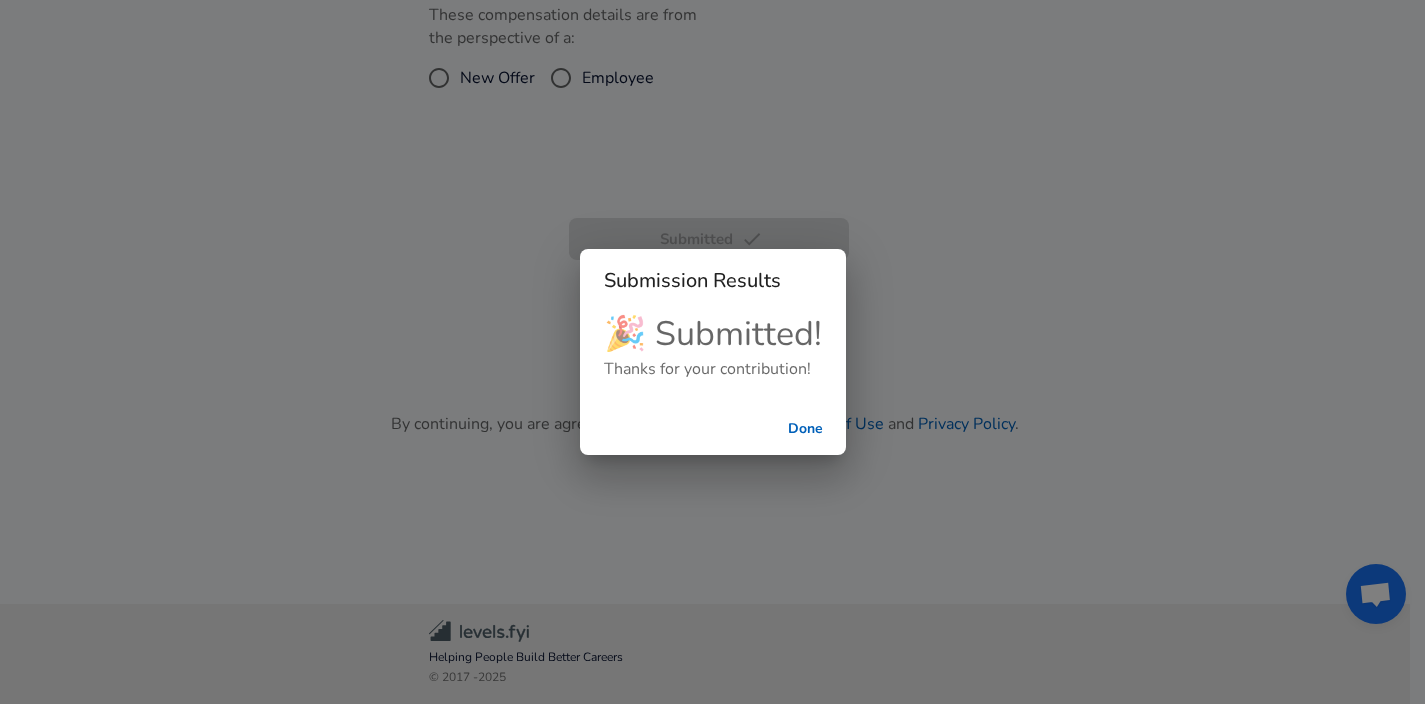 scroll, scrollTop: 585, scrollLeft: 0, axis: vertical 